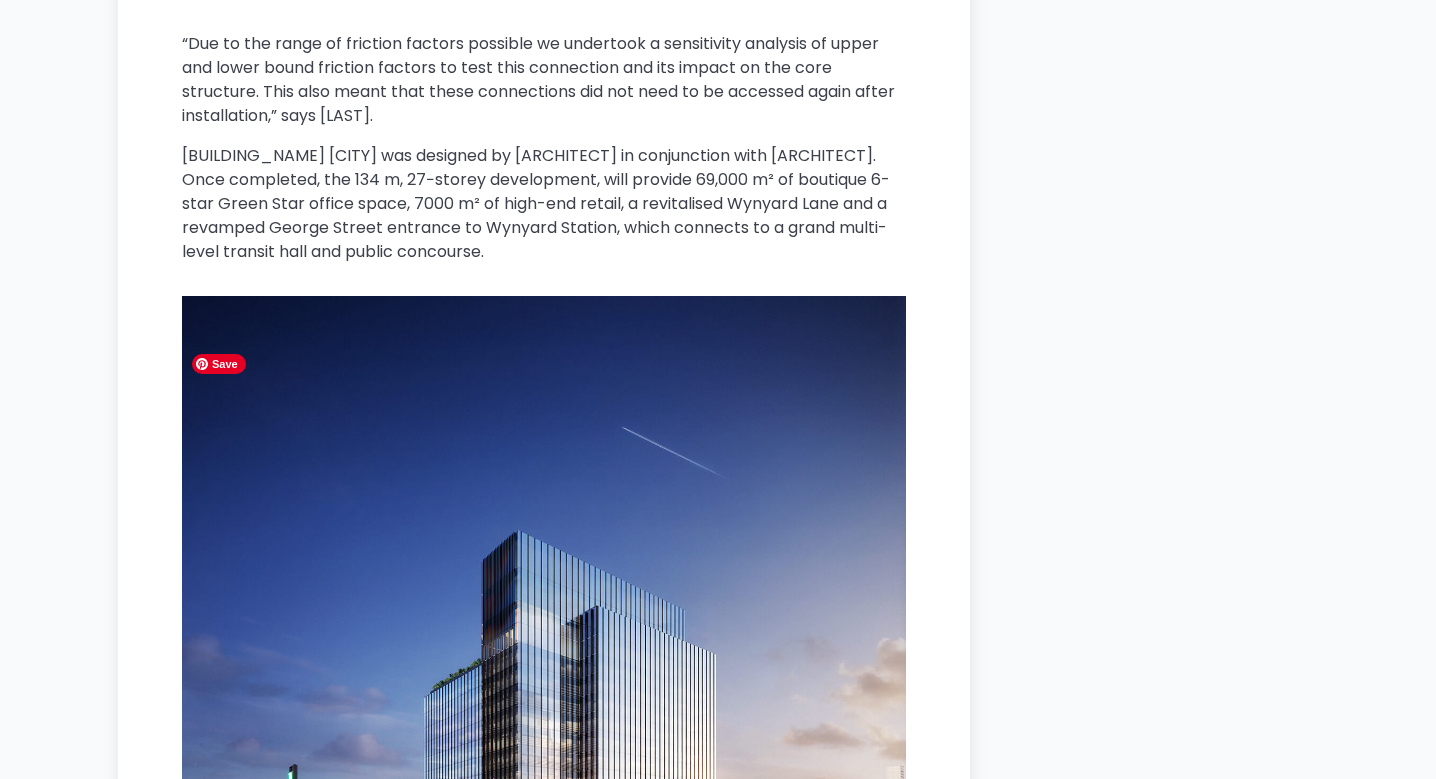 scroll, scrollTop: 12648, scrollLeft: 0, axis: vertical 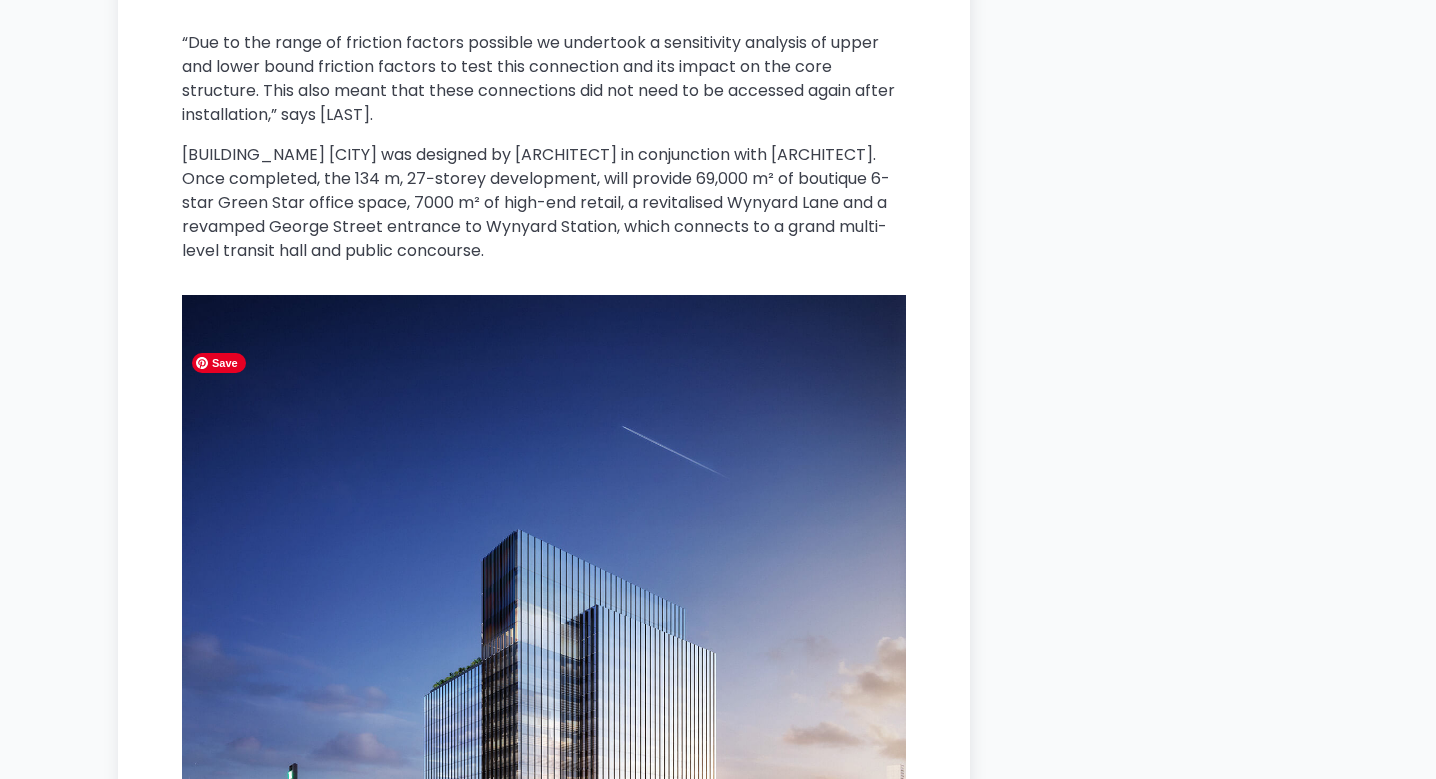click on "[BUILDING_NAME] [CITY] was designed by [ARCHITECT] in conjunction with [ARCHITECT]. Once completed, the 134 m, 27−storey development, will provide 69,000 m² of boutique 6-star Green Star office space, 7000 m² of high-end retail, a revitalised Wynyard Lane and a revamped George Street entrance to Wynyard Station, which connects to a grand multi-level transit hall and public concourse." at bounding box center [544, 203] 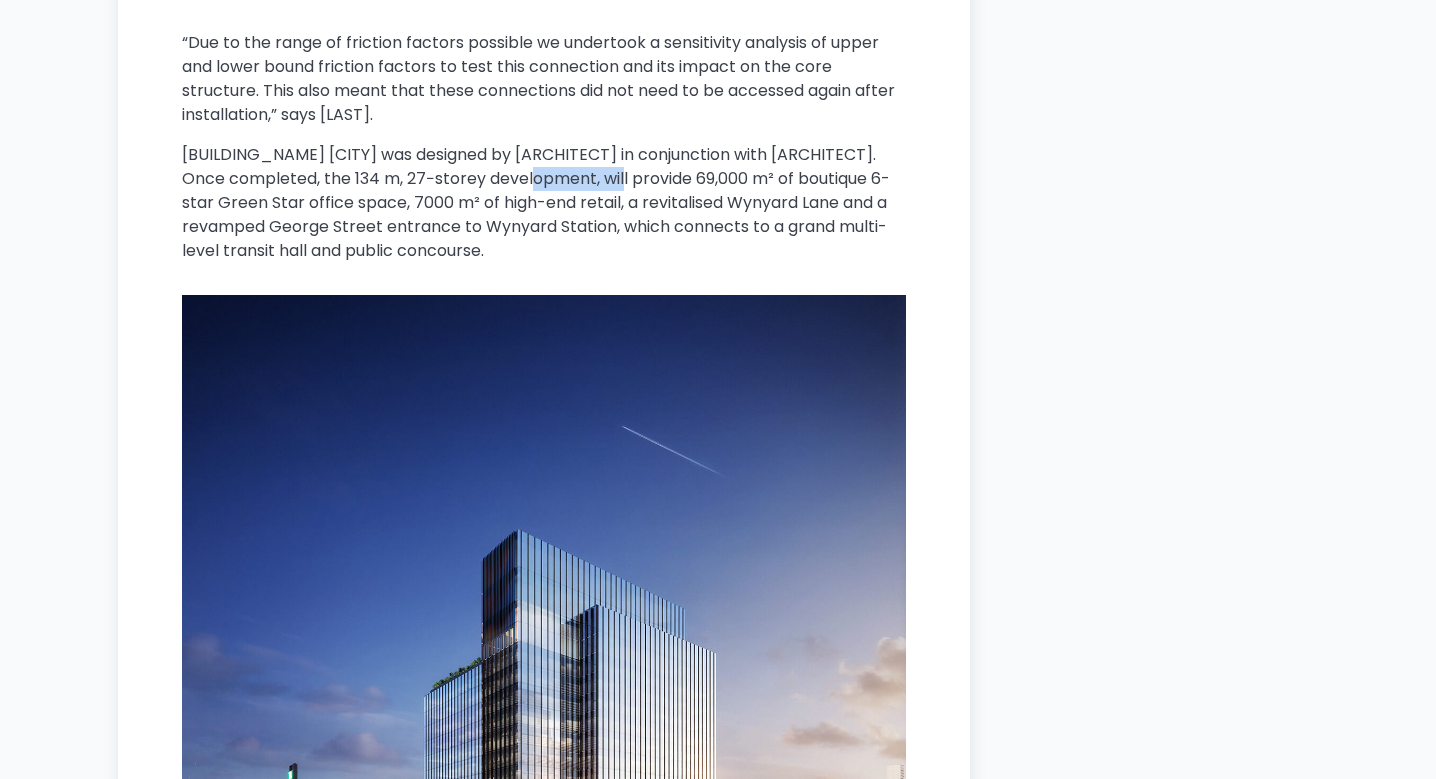 click on "[BUILDING_NAME] [CITY] was designed by [ARCHITECT] in conjunction with [ARCHITECT]. Once completed, the 134 m, 27−storey development, will provide 69,000 m² of boutique 6-star Green Star office space, 7000 m² of high-end retail, a revitalised Wynyard Lane and a revamped George Street entrance to Wynyard Station, which connects to a grand multi-level transit hall and public concourse." at bounding box center (544, 203) 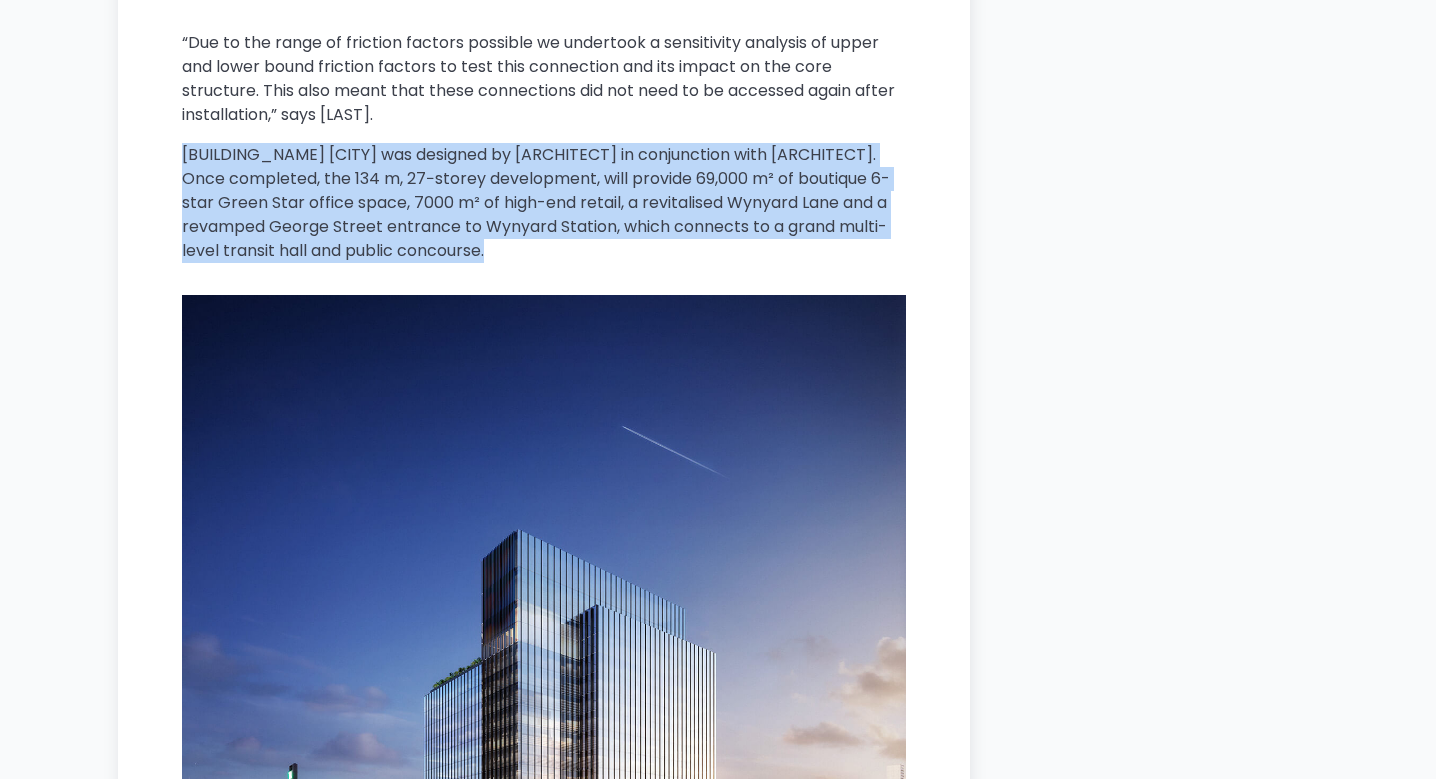 click on "[BUILDING_NAME] [CITY] was designed by [ARCHITECT] in conjunction with [ARCHITECT]. Once completed, the 134 m, 27−storey development, will provide 69,000 m² of boutique 6-star Green Star office space, 7000 m² of high-end retail, a revitalised Wynyard Lane and a revamped George Street entrance to Wynyard Station, which connects to a grand multi-level transit hall and public concourse." at bounding box center (544, 203) 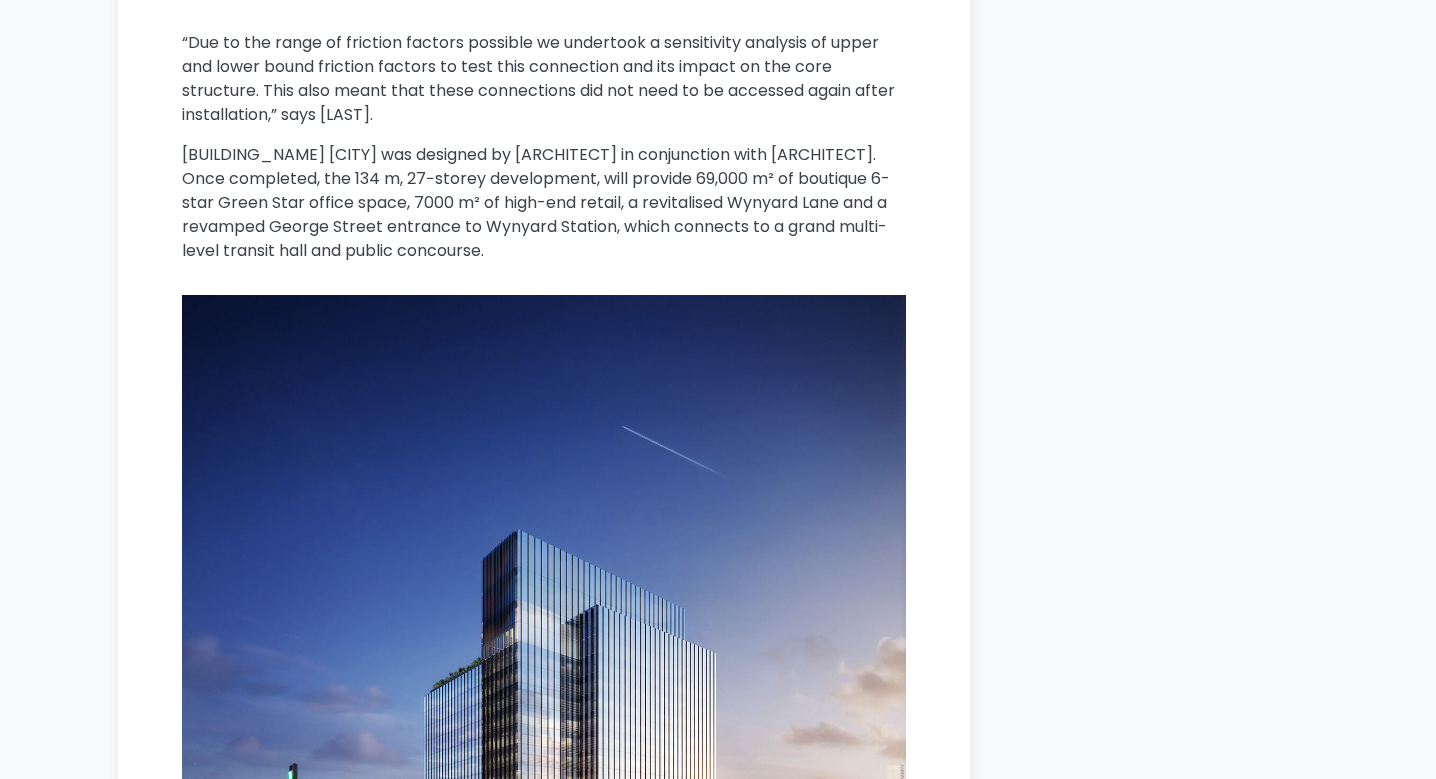 drag, startPoint x: 392, startPoint y: 242, endPoint x: 578, endPoint y: 291, distance: 192.34604 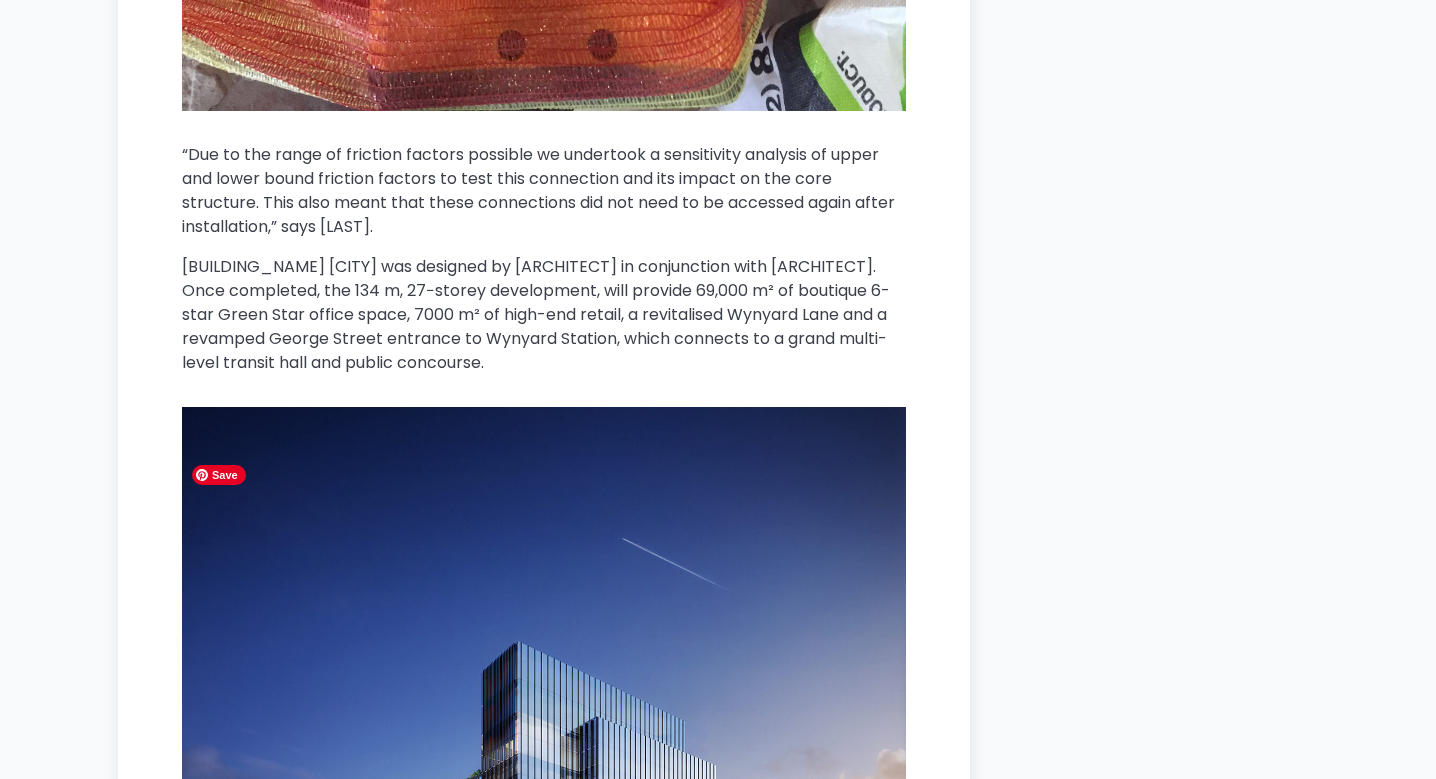 scroll, scrollTop: 12479, scrollLeft: 0, axis: vertical 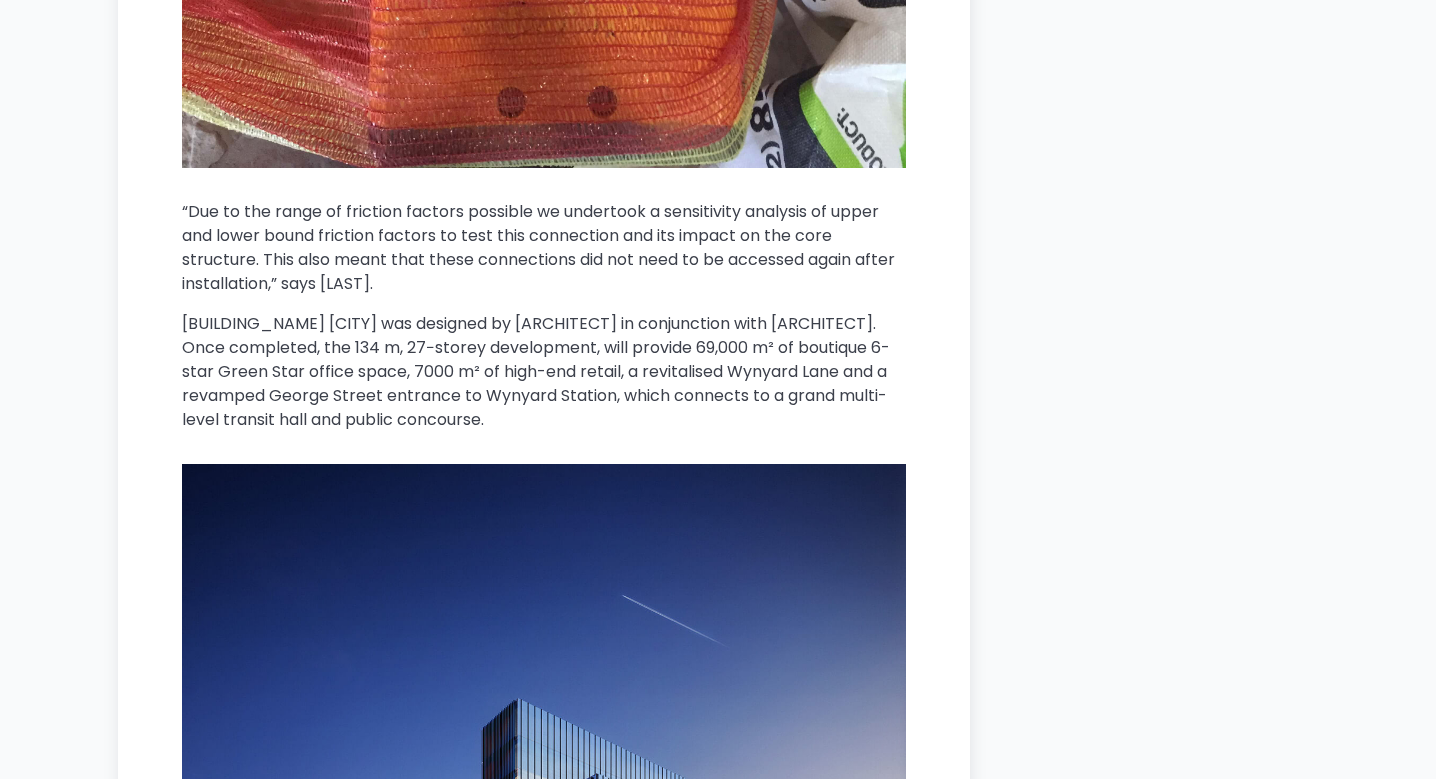 click on "“Due to the range of friction factors possible we undertook a sensitivity analysis of upper and lower bound friction factors to test this connection and its impact on the core structure. This also meant that these connections did not need to be accessed again after installation,” says [LAST]." at bounding box center (544, 248) 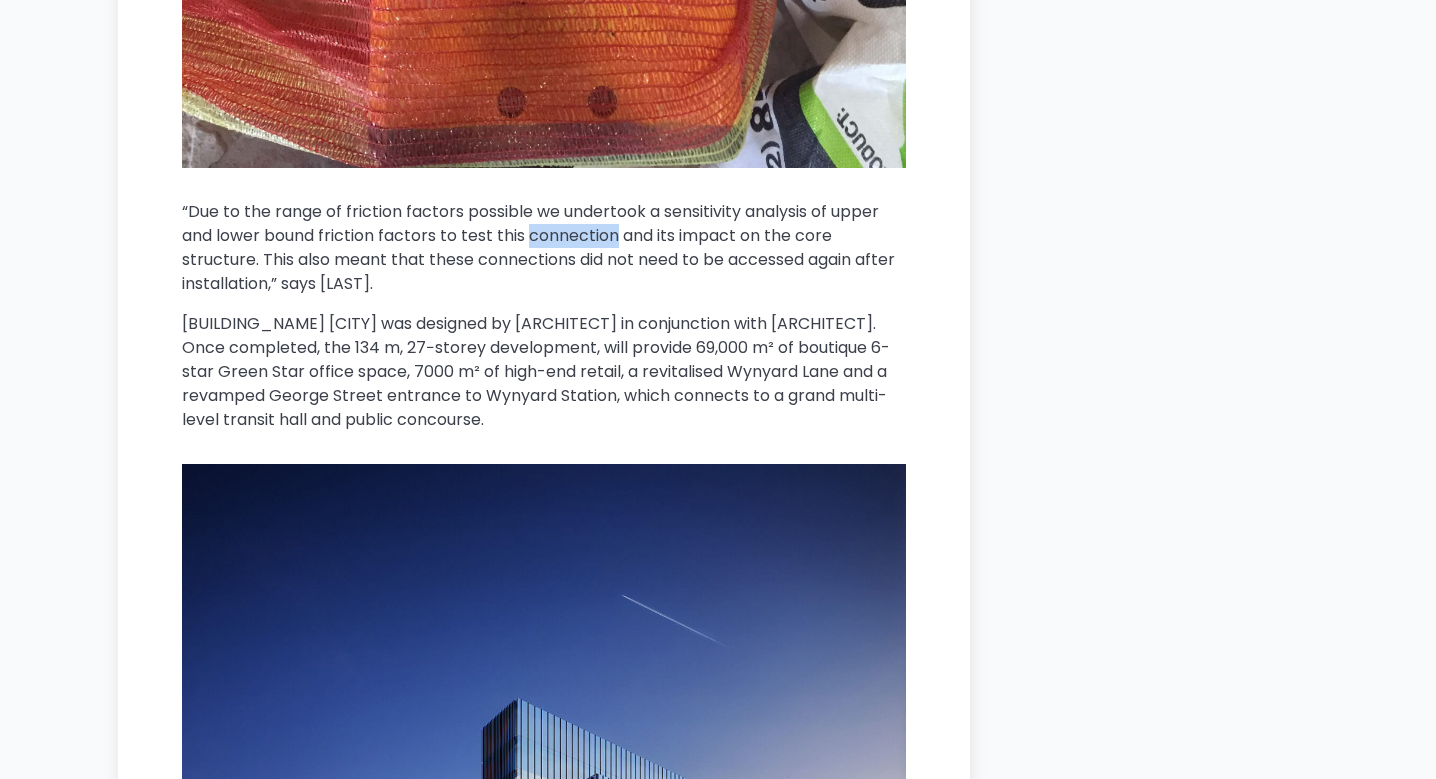 click on "“Due to the range of friction factors possible we undertook a sensitivity analysis of upper and lower bound friction factors to test this connection and its impact on the core structure. This also meant that these connections did not need to be accessed again after installation,” says [LAST]." at bounding box center (544, 248) 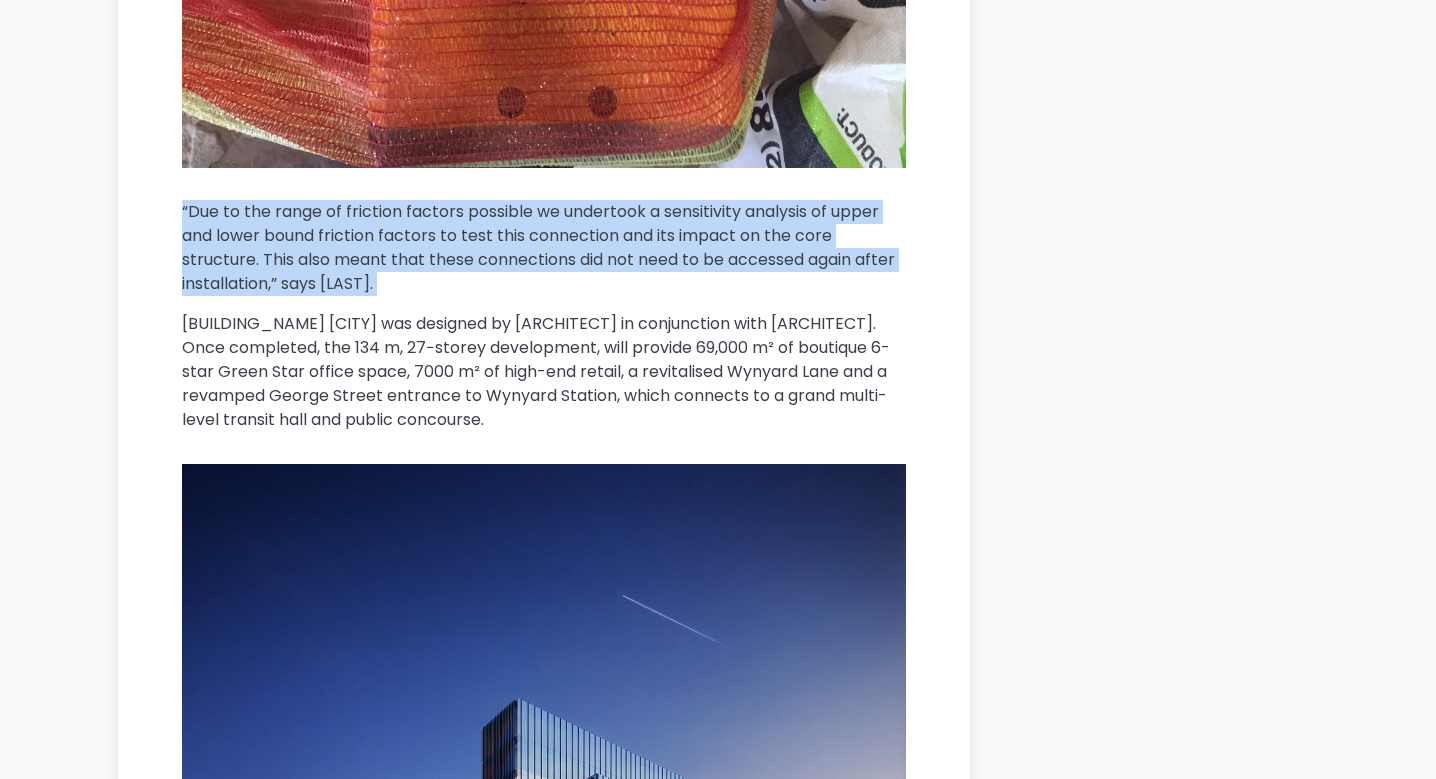click on "“Due to the range of friction factors possible we undertook a sensitivity analysis of upper and lower bound friction factors to test this connection and its impact on the core structure. This also meant that these connections did not need to be accessed again after installation,” says [LAST]." at bounding box center (544, 248) 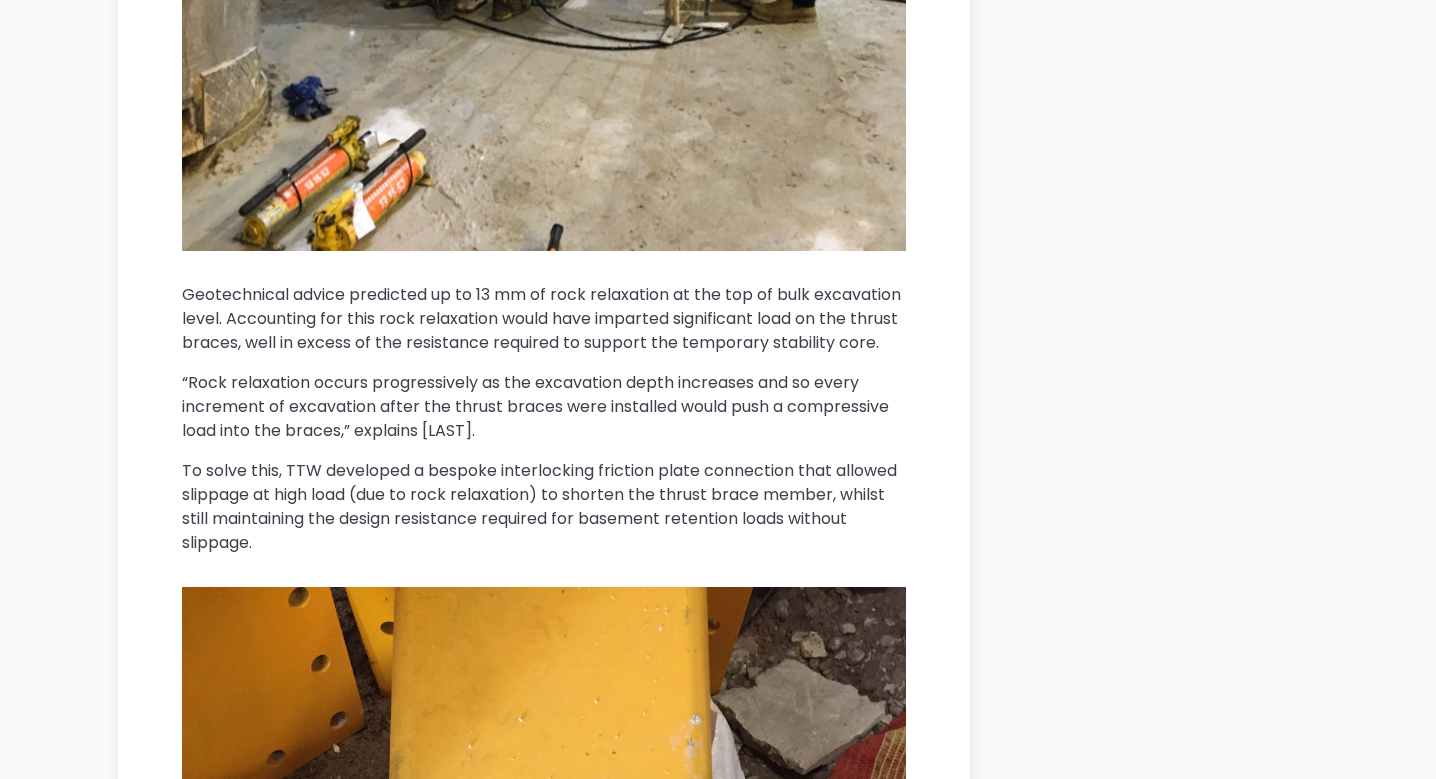 scroll, scrollTop: 11088, scrollLeft: 0, axis: vertical 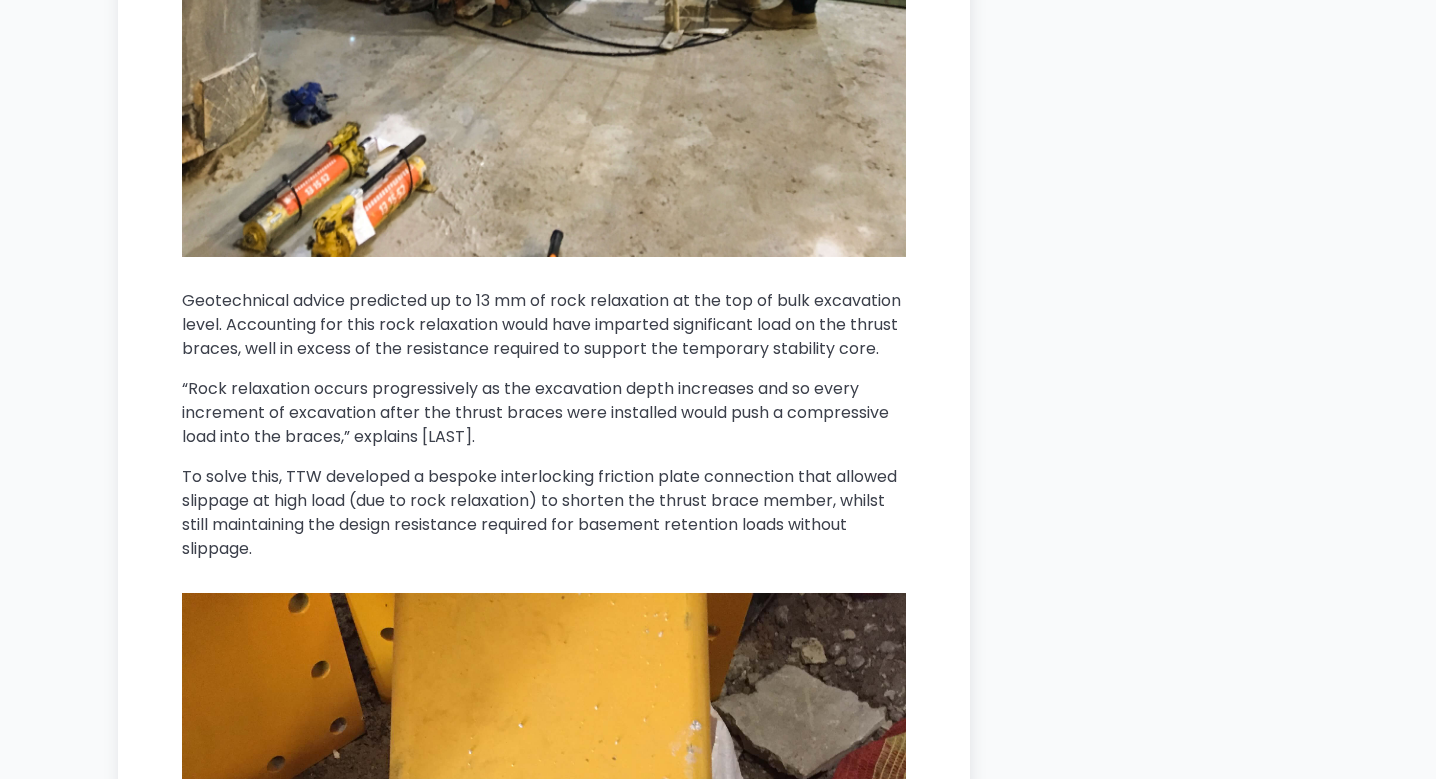 click on "Geotechnical advice predicted up to 13 mm of rock relaxation at the top of bulk excavation level. Accounting for this rock relaxation would have imparted significant load on the thrust braces, well in excess of the resistance required to support the temporary stability core." at bounding box center (544, 325) 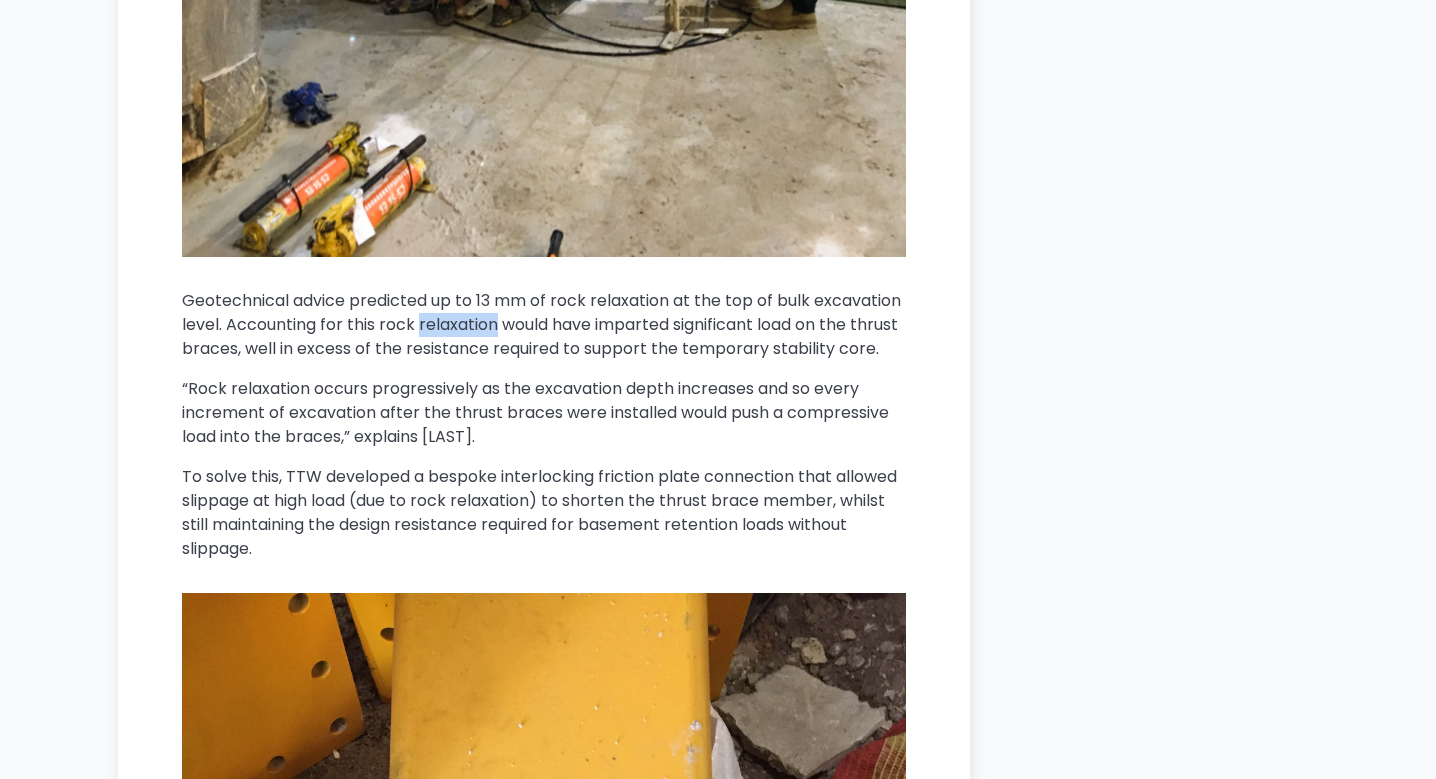 click on "Geotechnical advice predicted up to 13 mm of rock relaxation at the top of bulk excavation level. Accounting for this rock relaxation would have imparted significant load on the thrust braces, well in excess of the resistance required to support the temporary stability core." at bounding box center (544, 325) 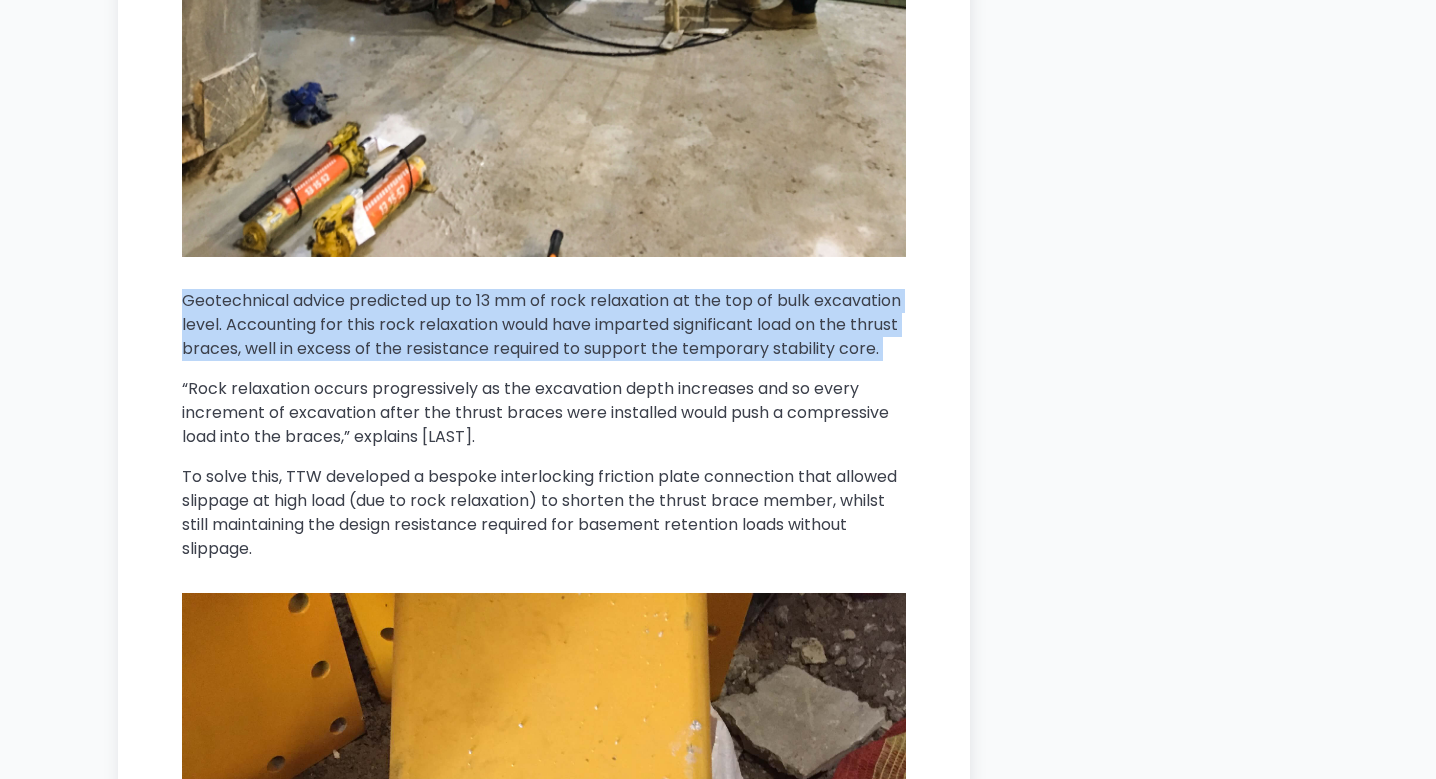 click on "Geotechnical advice predicted up to 13 mm of rock relaxation at the top of bulk excavation level. Accounting for this rock relaxation would have imparted significant load on the thrust braces, well in excess of the resistance required to support the temporary stability core." at bounding box center [544, 325] 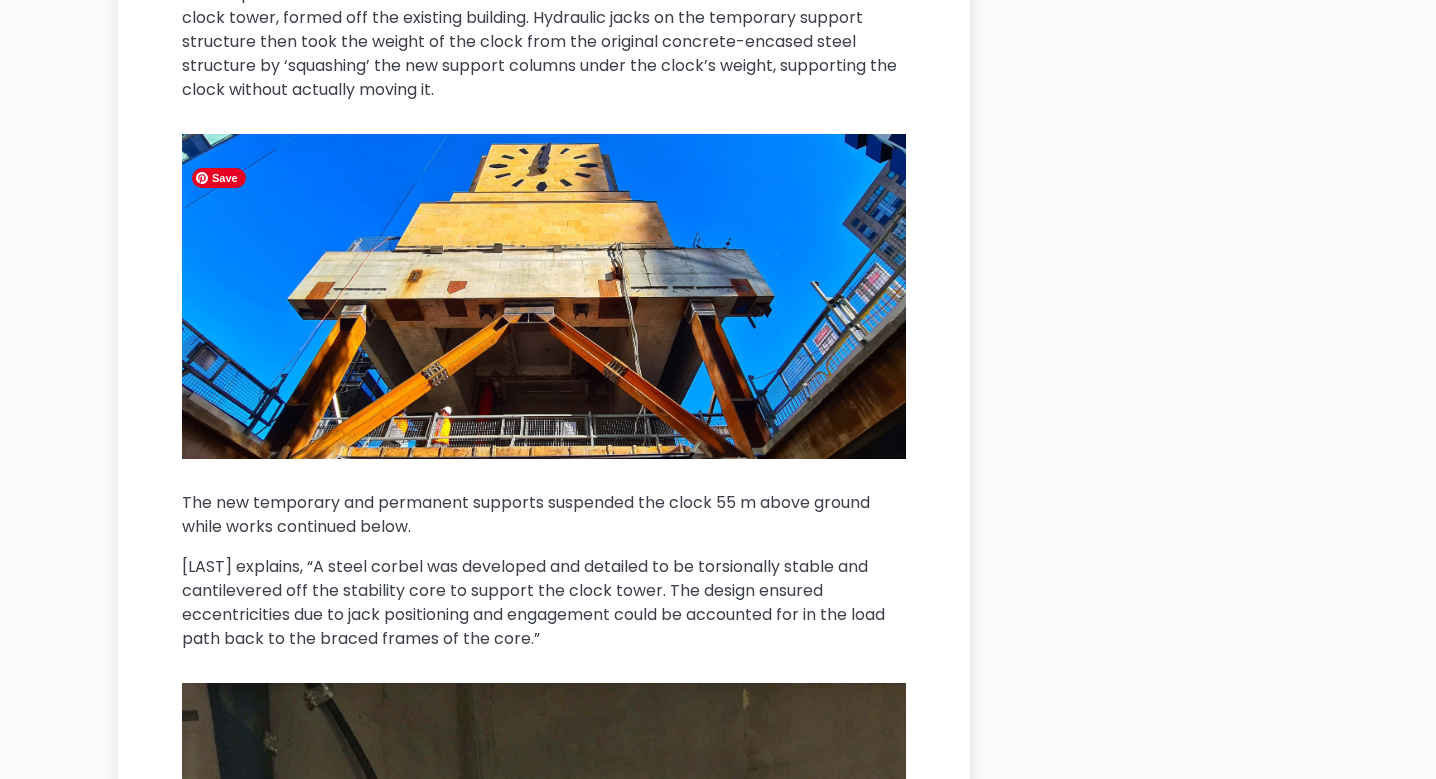 scroll, scrollTop: 5339, scrollLeft: 0, axis: vertical 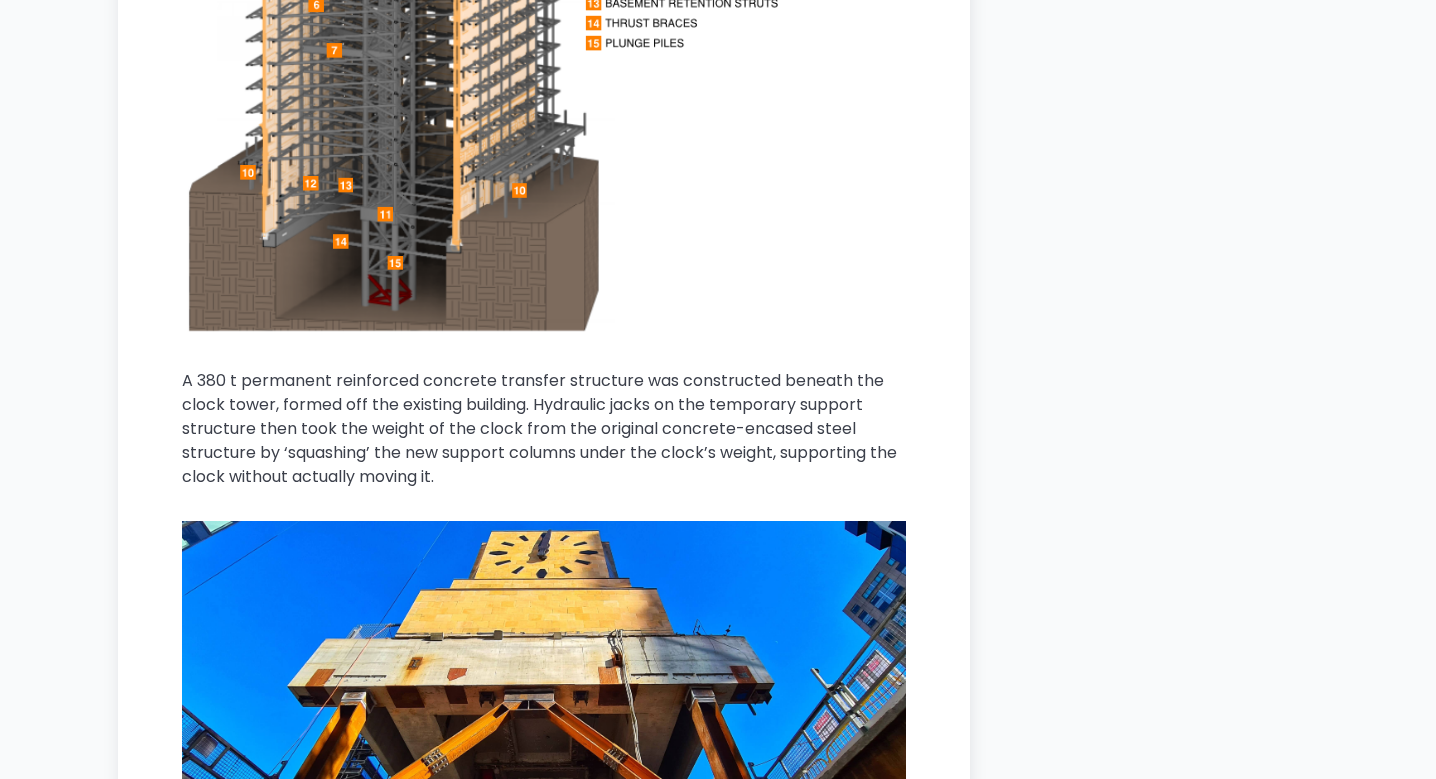 click on "A 380 t permanent reinforced concrete transfer structure was constructed beneath the clock tower, formed off the existing building. Hydraulic jacks on the temporary support structure then took the weight of the clock from the original concrete-encased steel structure by ‘squashing’ the new support columns under the clock’s weight, supporting the clock without actually moving it." at bounding box center [544, 429] 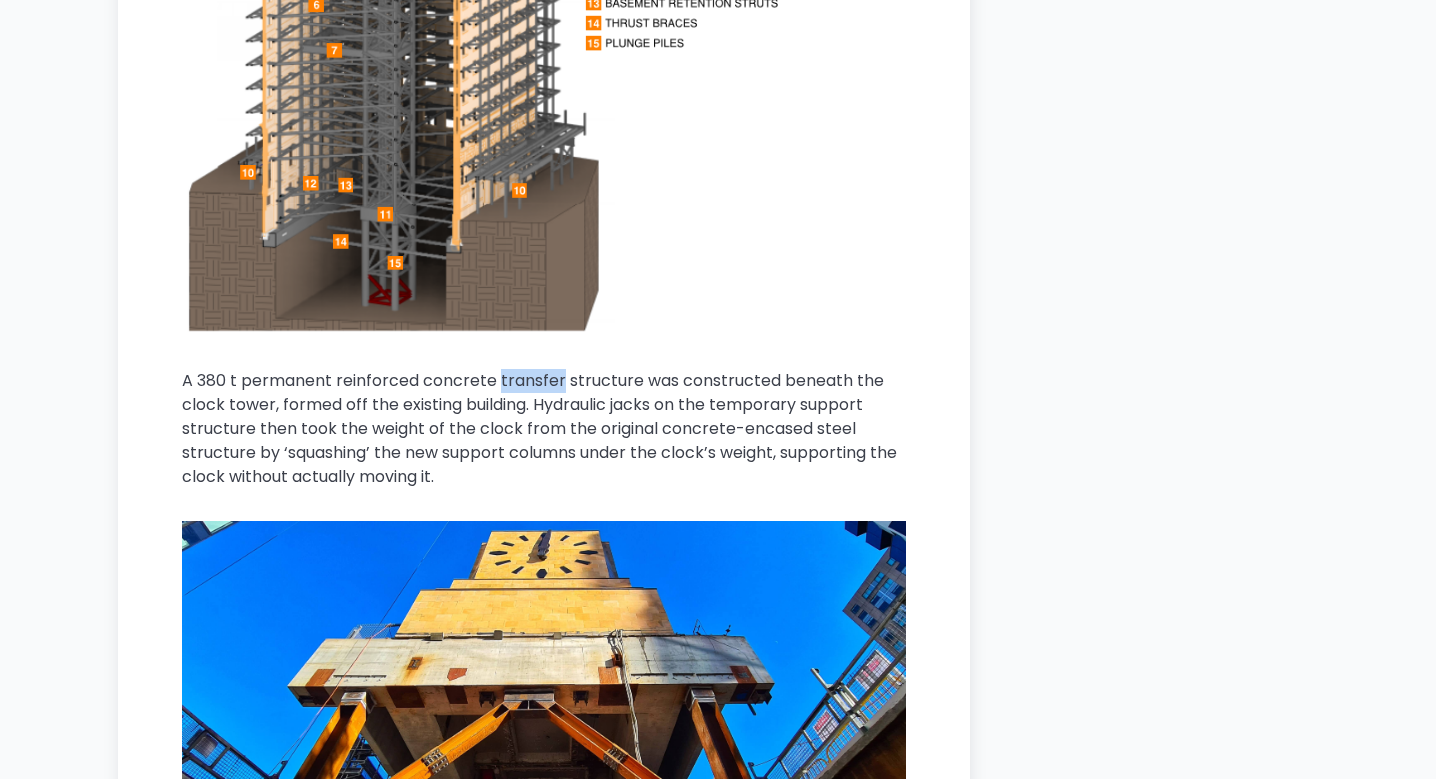 click on "A 380 t permanent reinforced concrete transfer structure was constructed beneath the clock tower, formed off the existing building. Hydraulic jacks on the temporary support structure then took the weight of the clock from the original concrete-encased steel structure by ‘squashing’ the new support columns under the clock’s weight, supporting the clock without actually moving it." at bounding box center [544, 429] 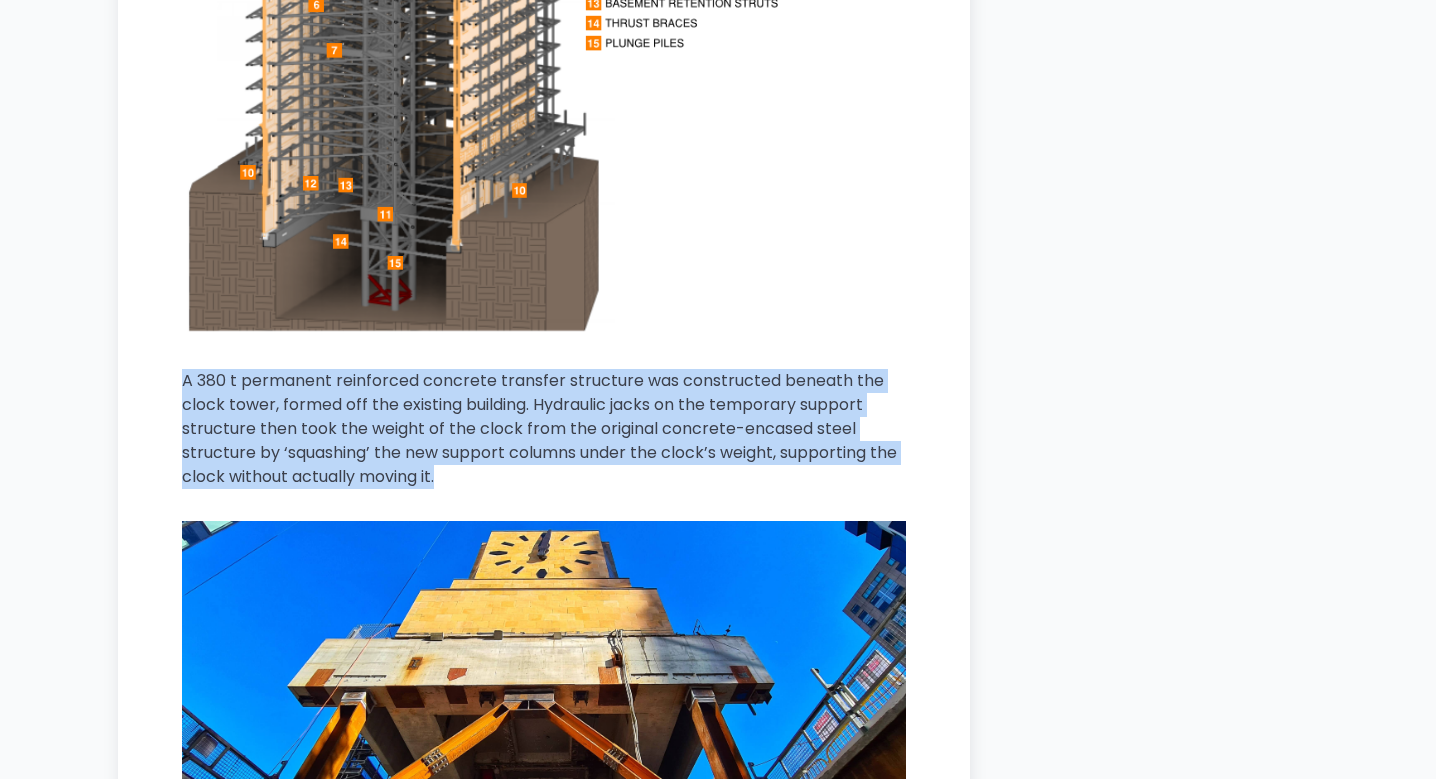 click on "A 380 t permanent reinforced concrete transfer structure was constructed beneath the clock tower, formed off the existing building. Hydraulic jacks on the temporary support structure then took the weight of the clock from the original concrete-encased steel structure by ‘squashing’ the new support columns under the clock’s weight, supporting the clock without actually moving it." at bounding box center [544, 429] 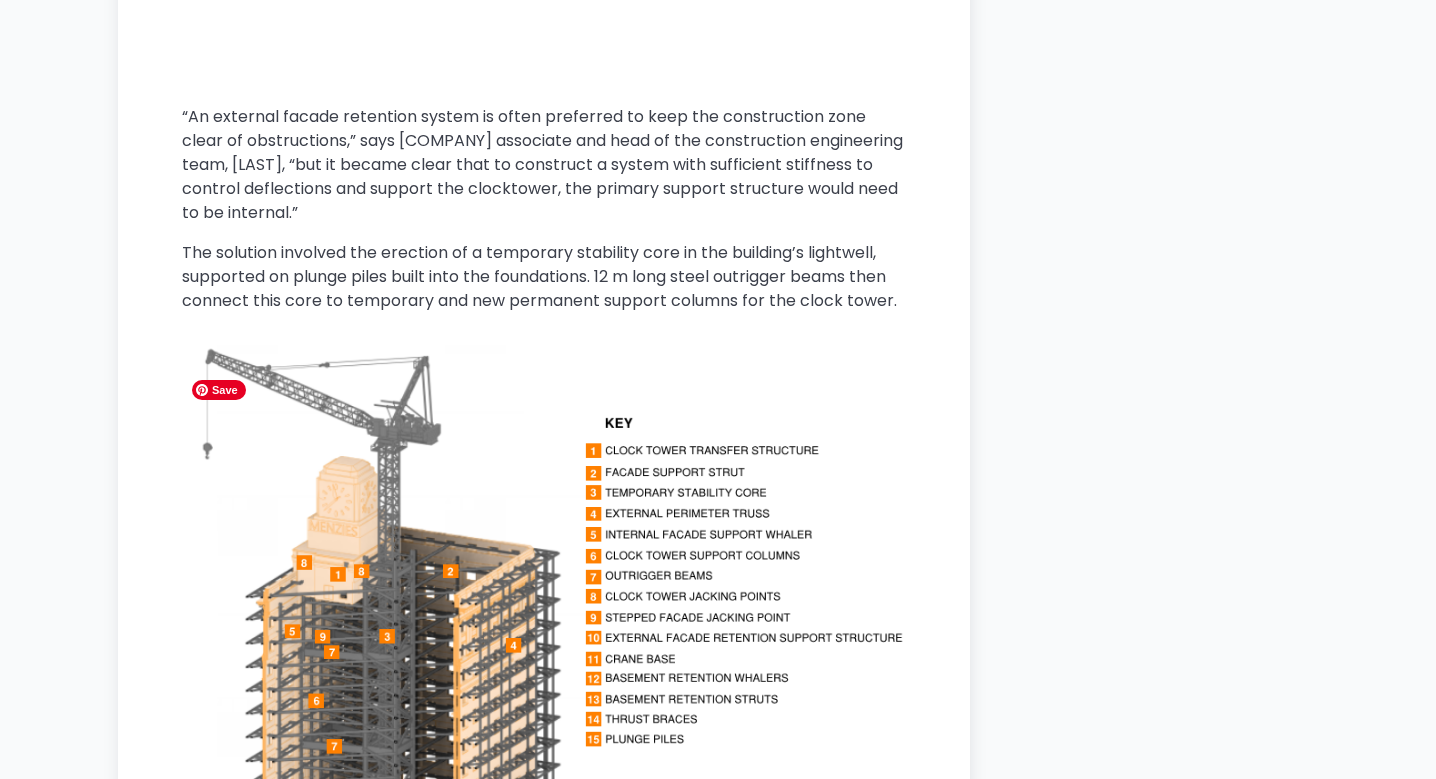 scroll, scrollTop: 4254, scrollLeft: 0, axis: vertical 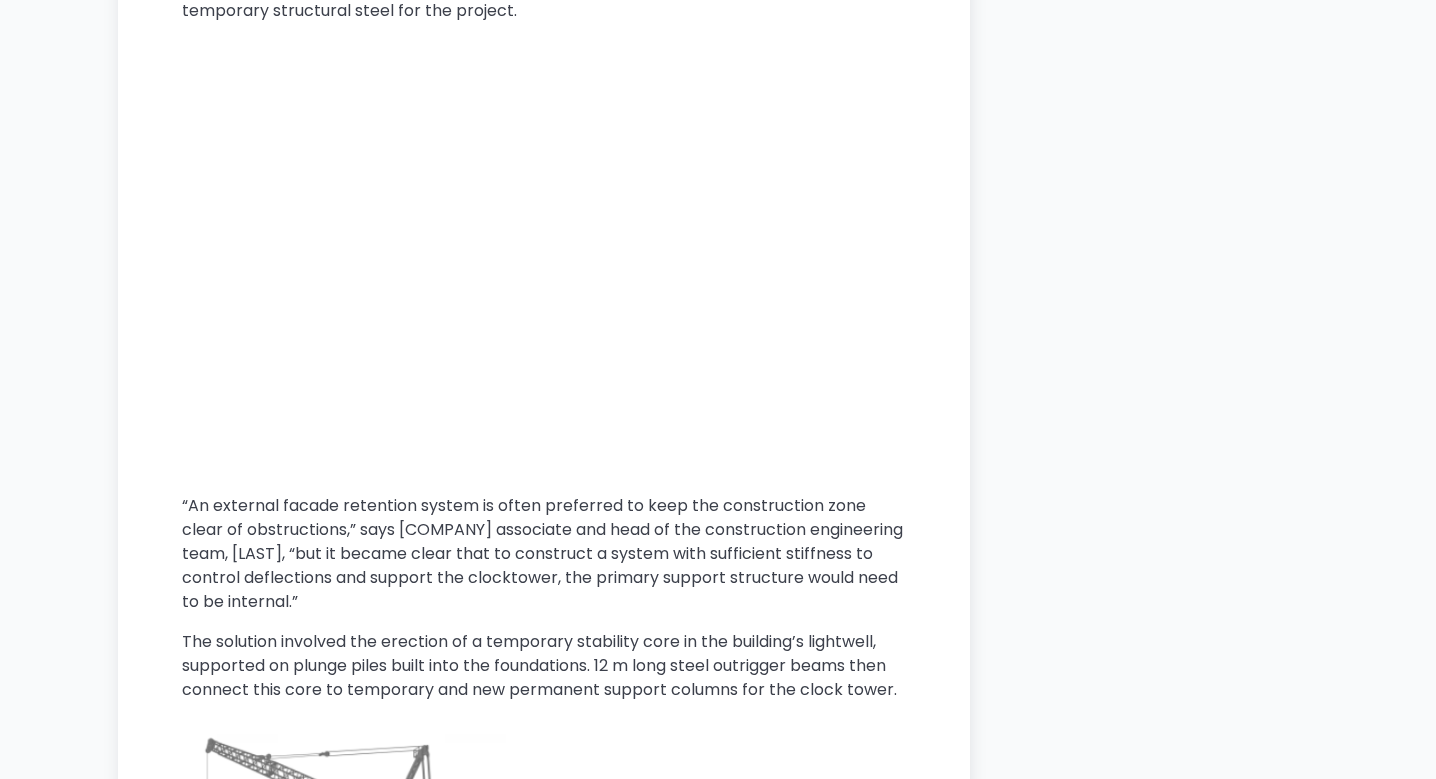 click on "“An external facade retention system is often preferred to keep the construction zone clear of obstructions,” says [COMPANY] associate and head of the construction engineering team, [LAST], “but it became clear that to construct a system with sufficient stiffness to control deflections and support the clocktower, the primary support structure would need to be internal.”" at bounding box center [544, 554] 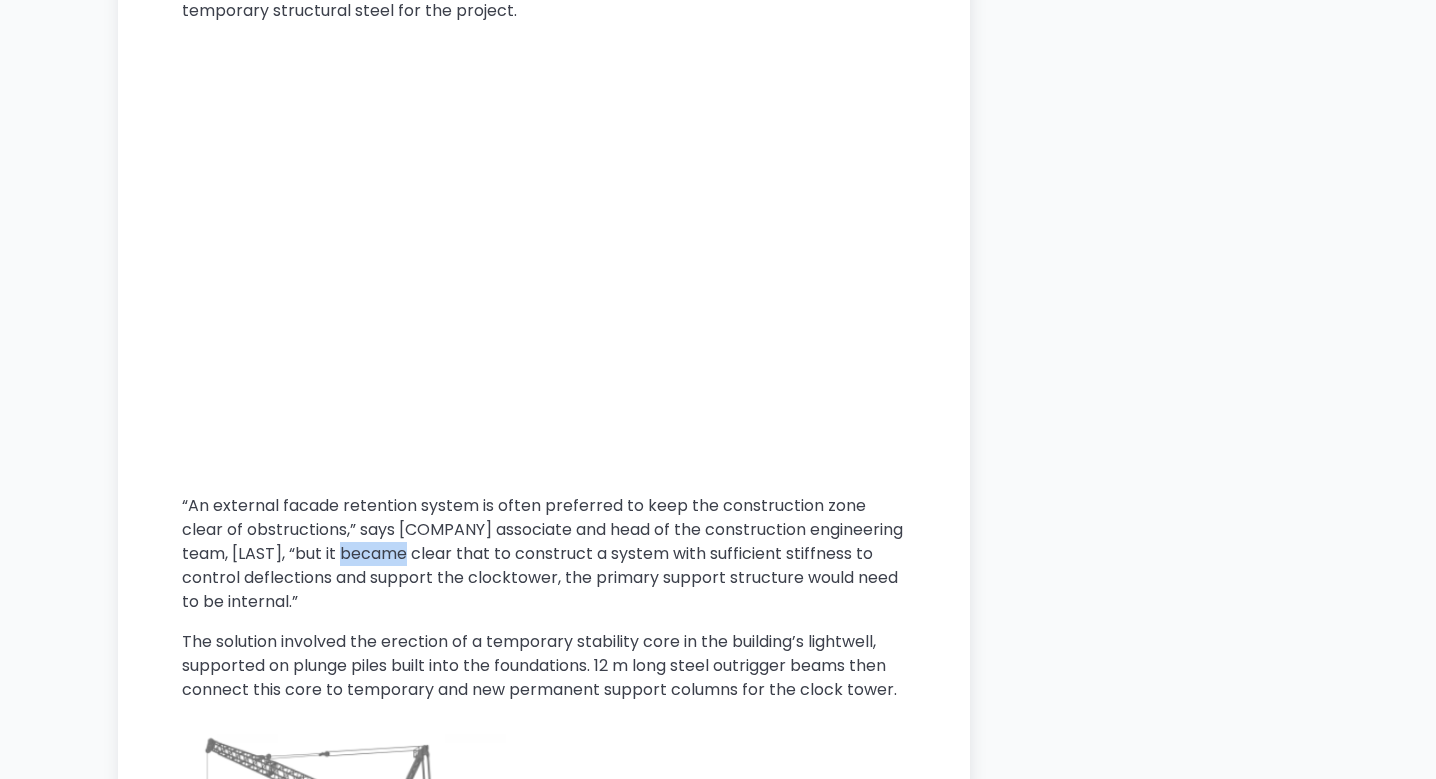 click on "“An external facade retention system is often preferred to keep the construction zone clear of obstructions,” says [COMPANY] associate and head of the construction engineering team, [LAST], “but it became clear that to construct a system with sufficient stiffness to control deflections and support the clocktower, the primary support structure would need to be internal.”" at bounding box center (544, 554) 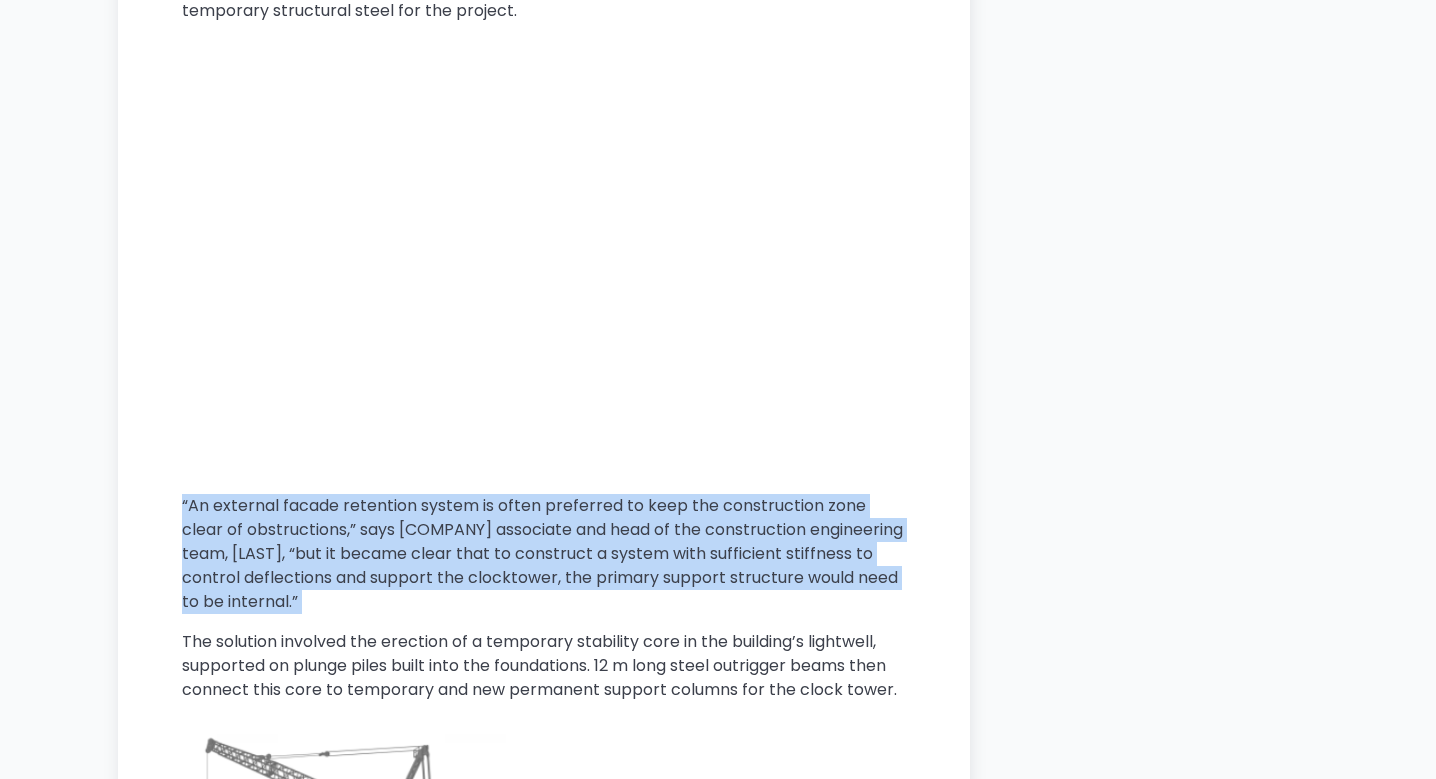 click on "“An external facade retention system is often preferred to keep the construction zone clear of obstructions,” says [COMPANY] associate and head of the construction engineering team, [LAST], “but it became clear that to construct a system with sufficient stiffness to control deflections and support the clocktower, the primary support structure would need to be internal.”" at bounding box center [544, 554] 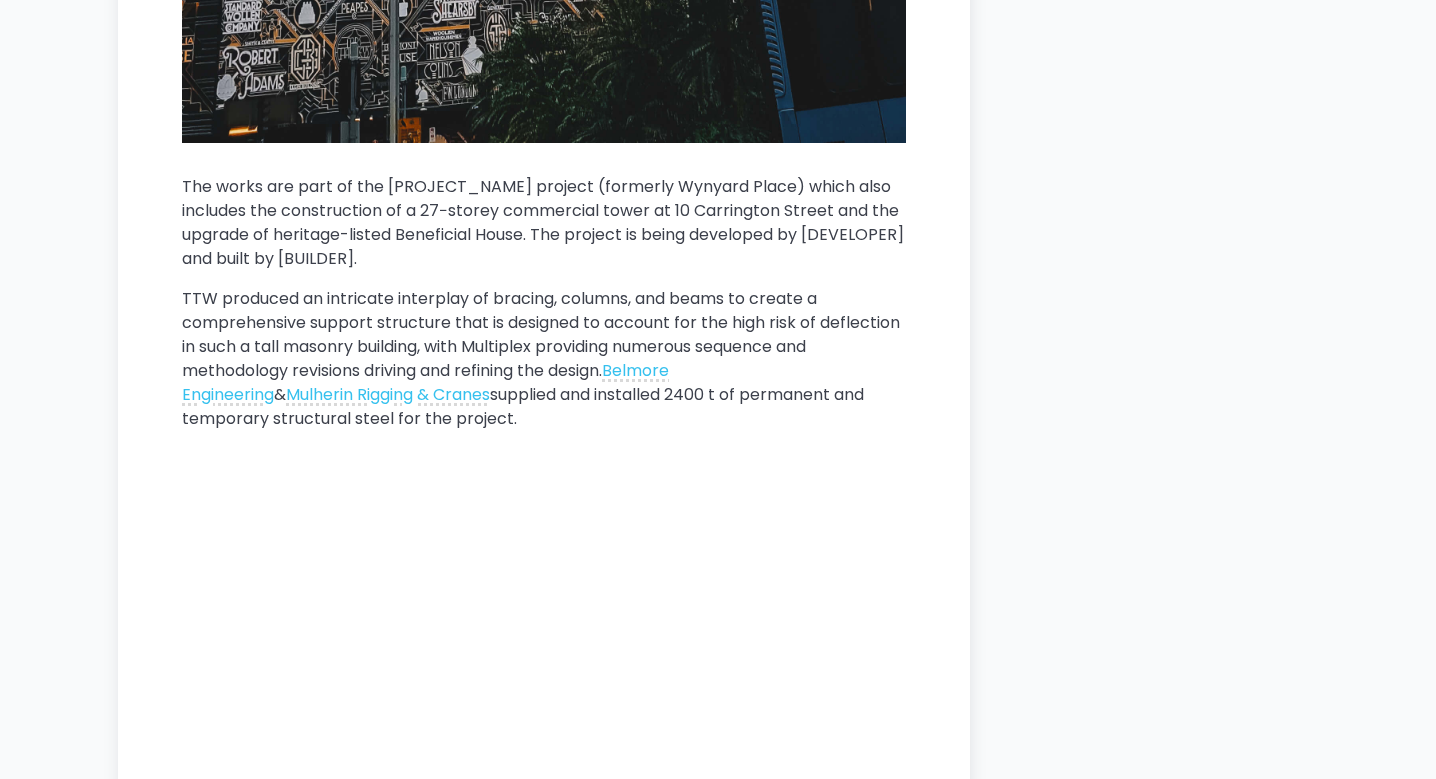 scroll, scrollTop: 3844, scrollLeft: 0, axis: vertical 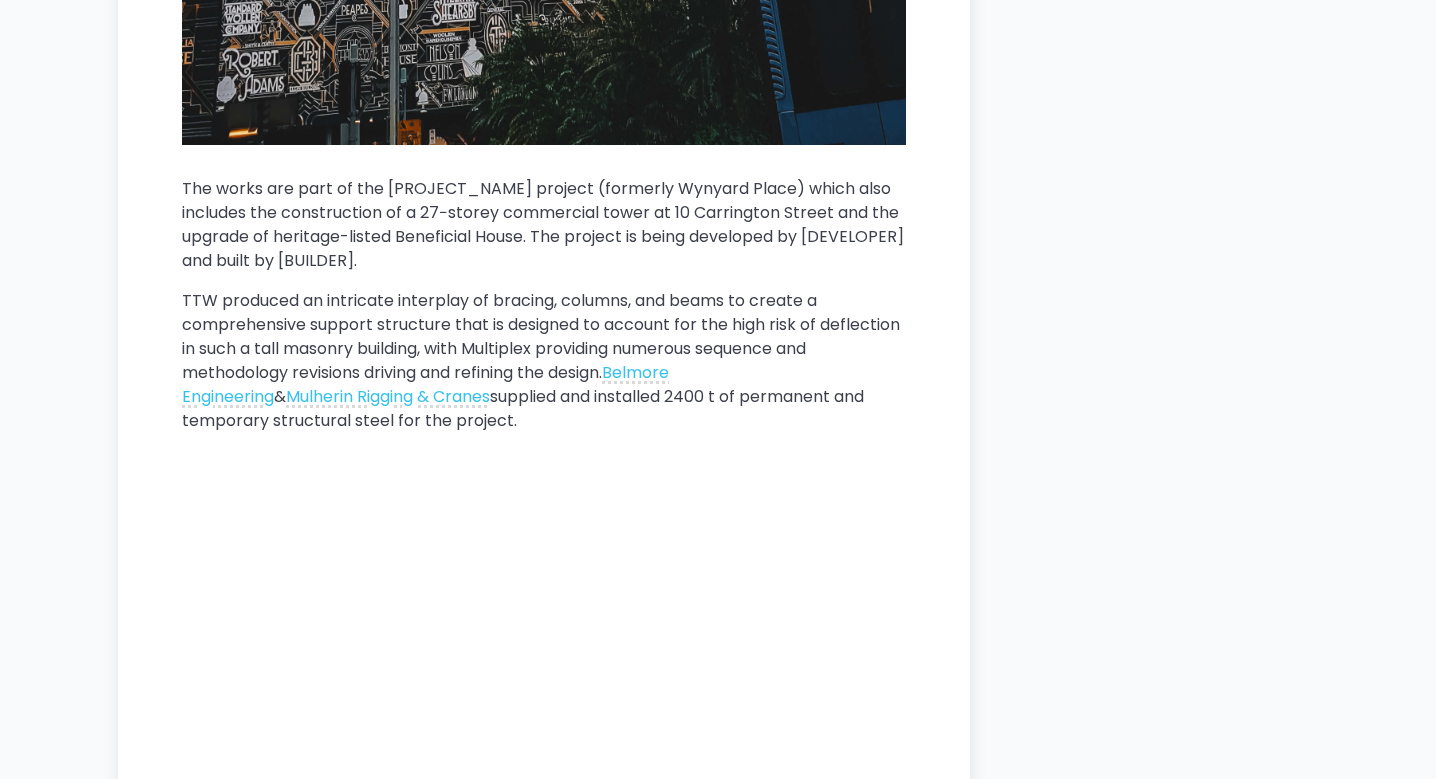 click on "The works are part of the [PROJECT_NAME] project (formerly Wynyard Place) which also includes the construction of a 27−storey commercial tower at 10 Carrington Street and the upgrade of heritage-listed Beneficial House. The project is being developed by [DEVELOPER] and built by [BUILDER]." at bounding box center [544, 225] 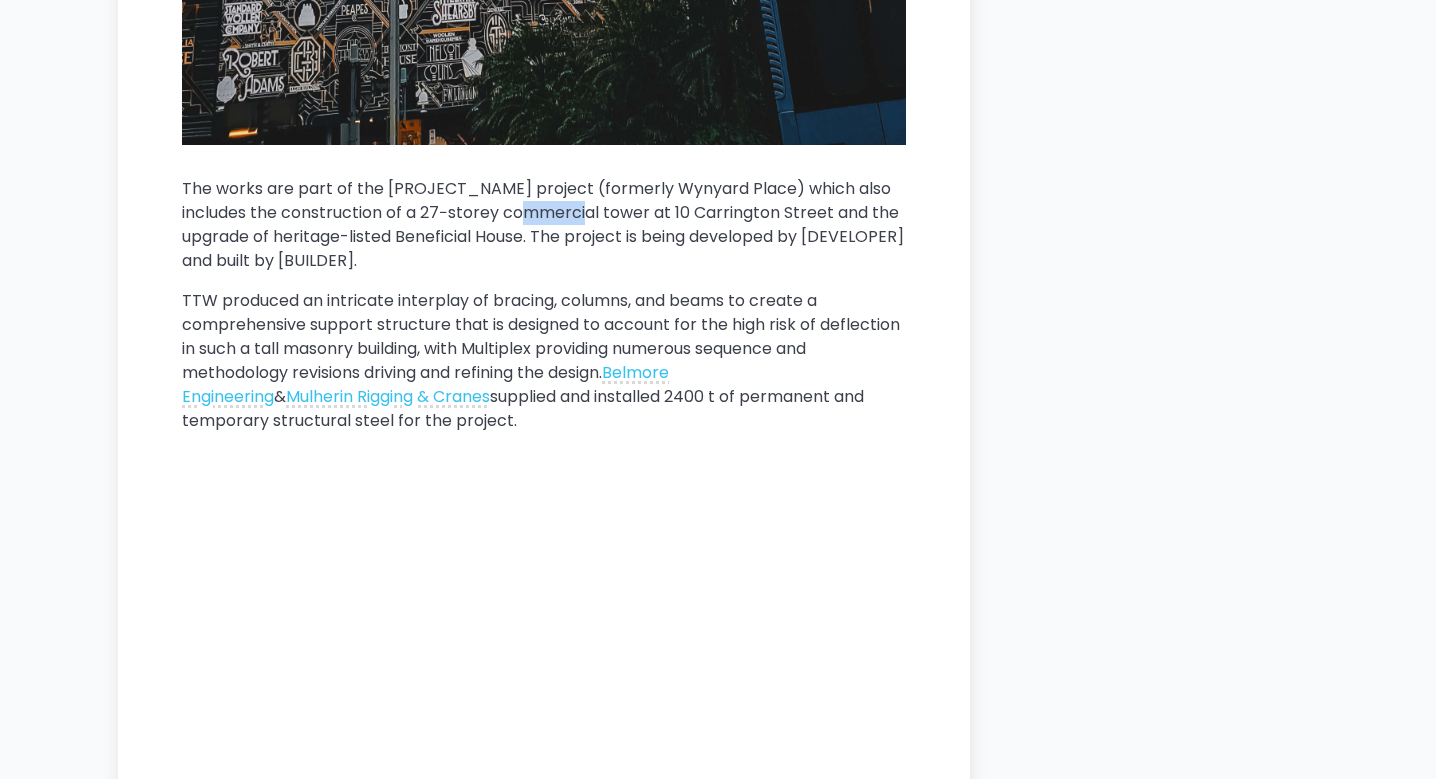 click on "The works are part of the [PROJECT_NAME] project (formerly Wynyard Place) which also includes the construction of a 27−storey commercial tower at 10 Carrington Street and the upgrade of heritage-listed Beneficial House. The project is being developed by [DEVELOPER] and built by [BUILDER]." at bounding box center (544, 225) 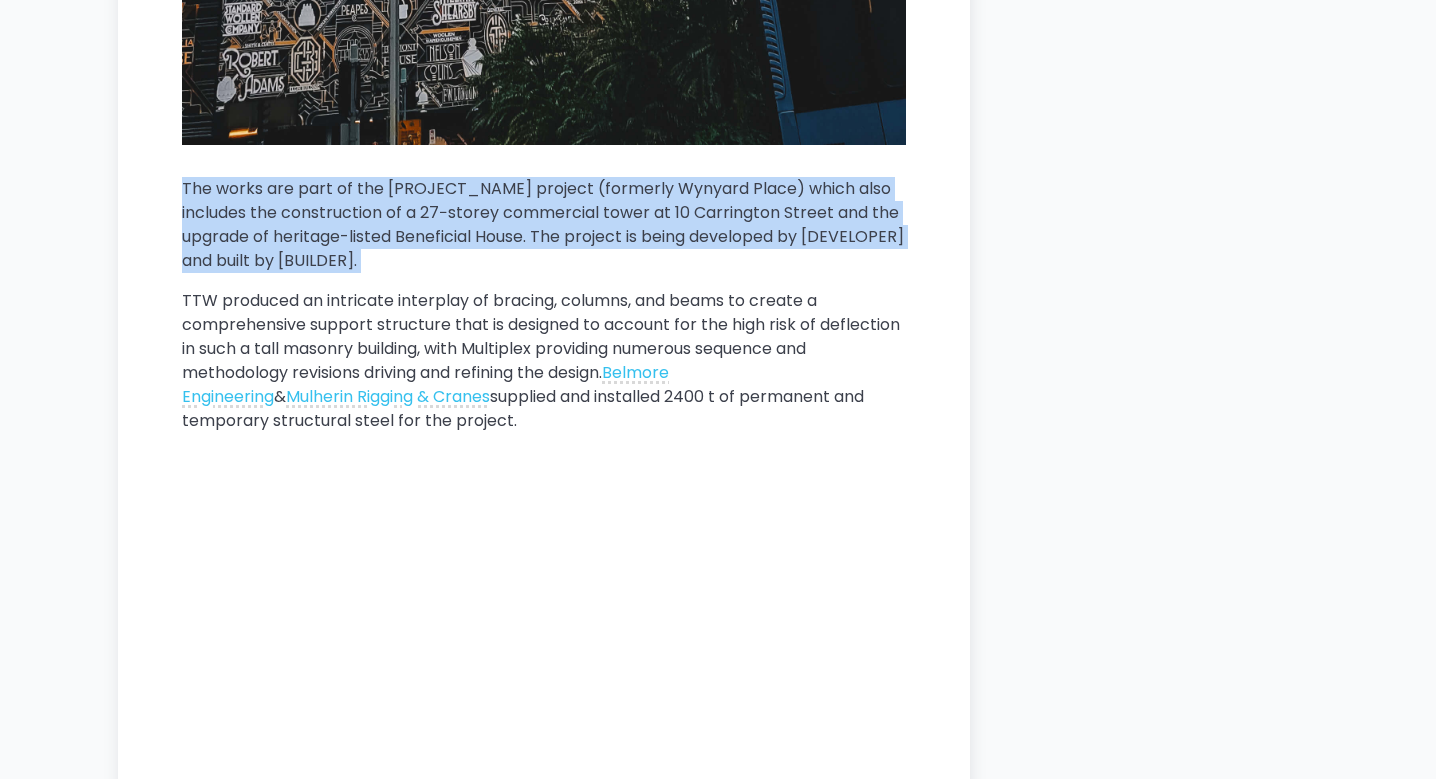 click on "The works are part of the [PROJECT_NAME] project (formerly Wynyard Place) which also includes the construction of a 27−storey commercial tower at 10 Carrington Street and the upgrade of heritage-listed Beneficial House. The project is being developed by [DEVELOPER] and built by [BUILDER]." at bounding box center [544, 225] 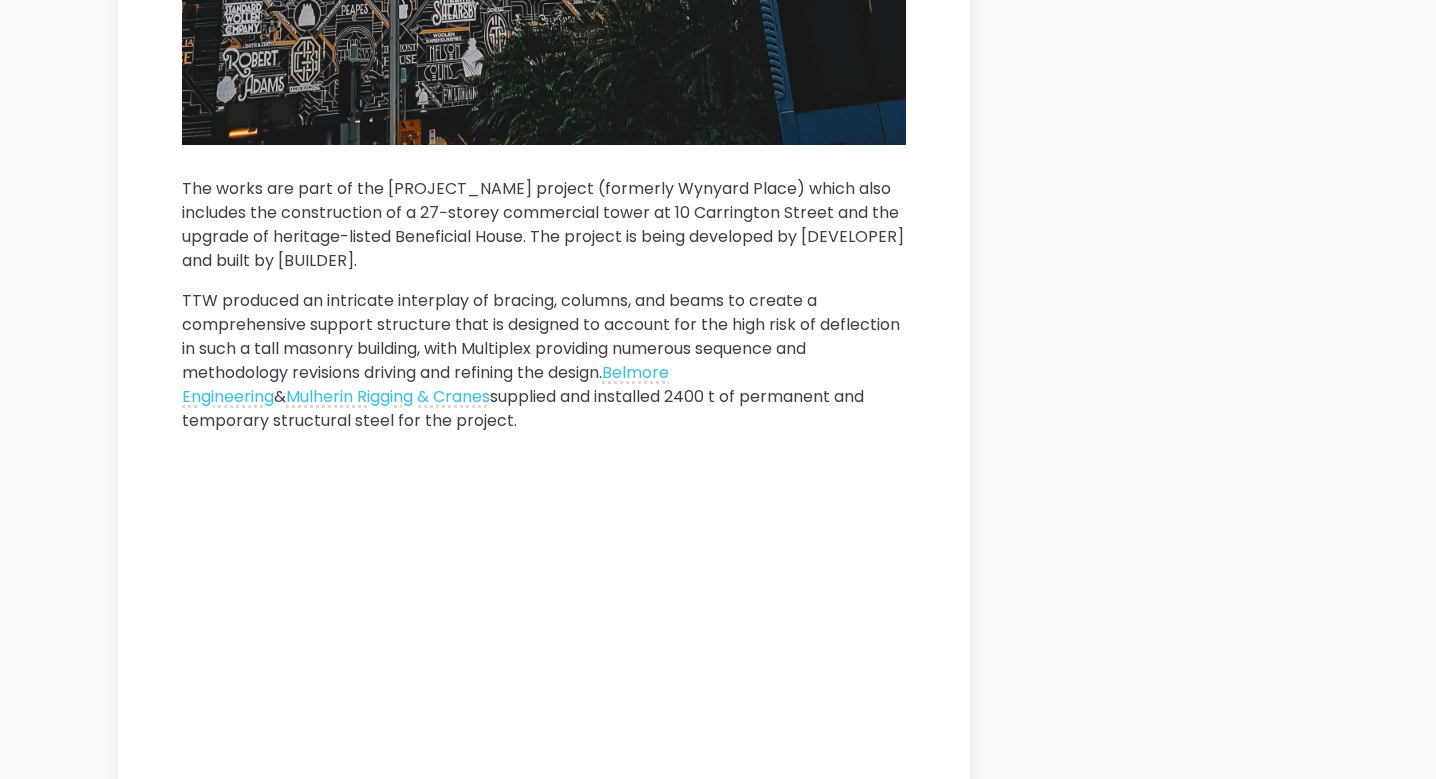 click on "The works are part of the [PROJECT_NAME] project (formerly Wynyard Place) which also includes the construction of a 27−storey commercial tower at 10 Carrington Street and the upgrade of heritage-listed Beneficial House. The project is being developed by [DEVELOPER] and built by [BUILDER]." at bounding box center [544, 225] 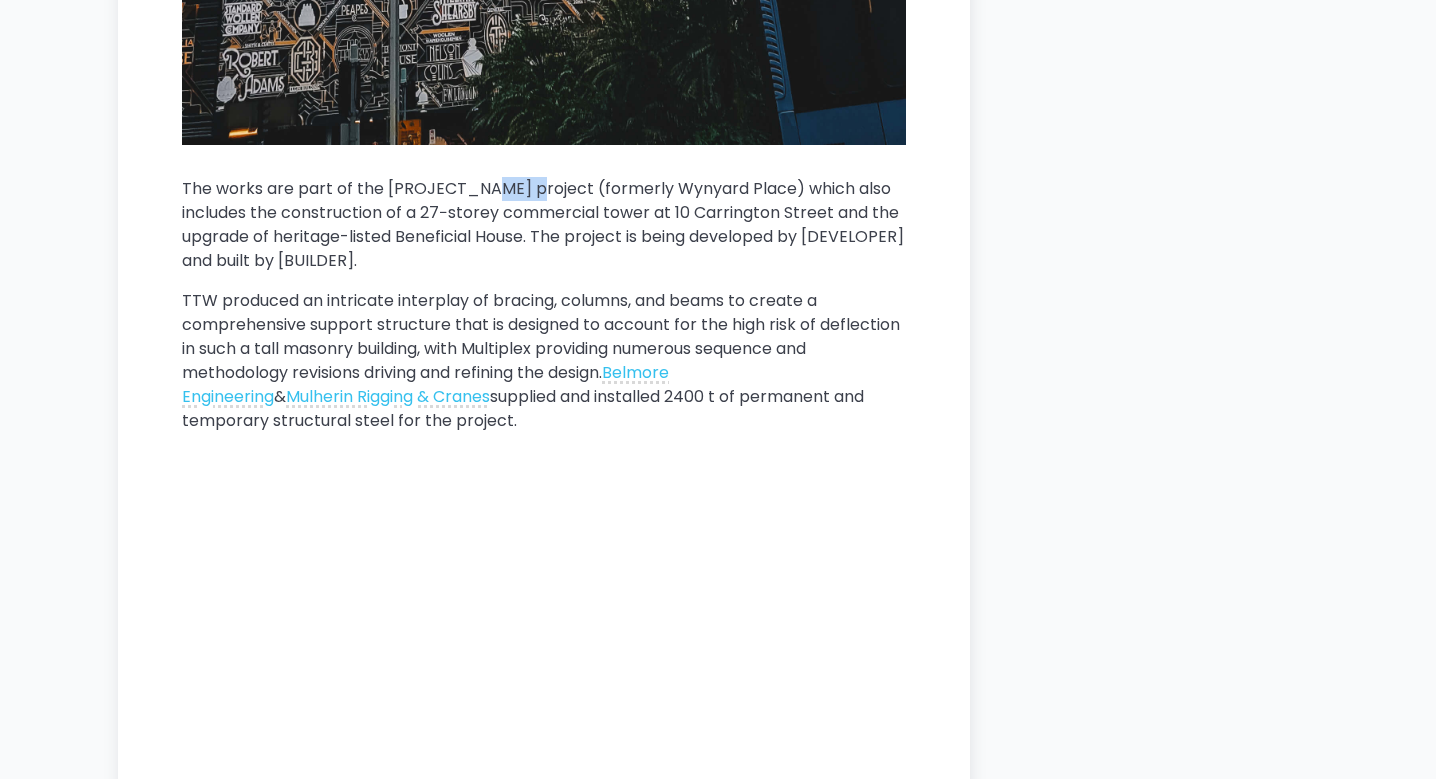 click on "The works are part of the [PROJECT_NAME] project (formerly Wynyard Place) which also includes the construction of a 27−storey commercial tower at 10 Carrington Street and the upgrade of heritage-listed Beneficial House. The project is being developed by [DEVELOPER] and built by [BUILDER]." at bounding box center [544, 225] 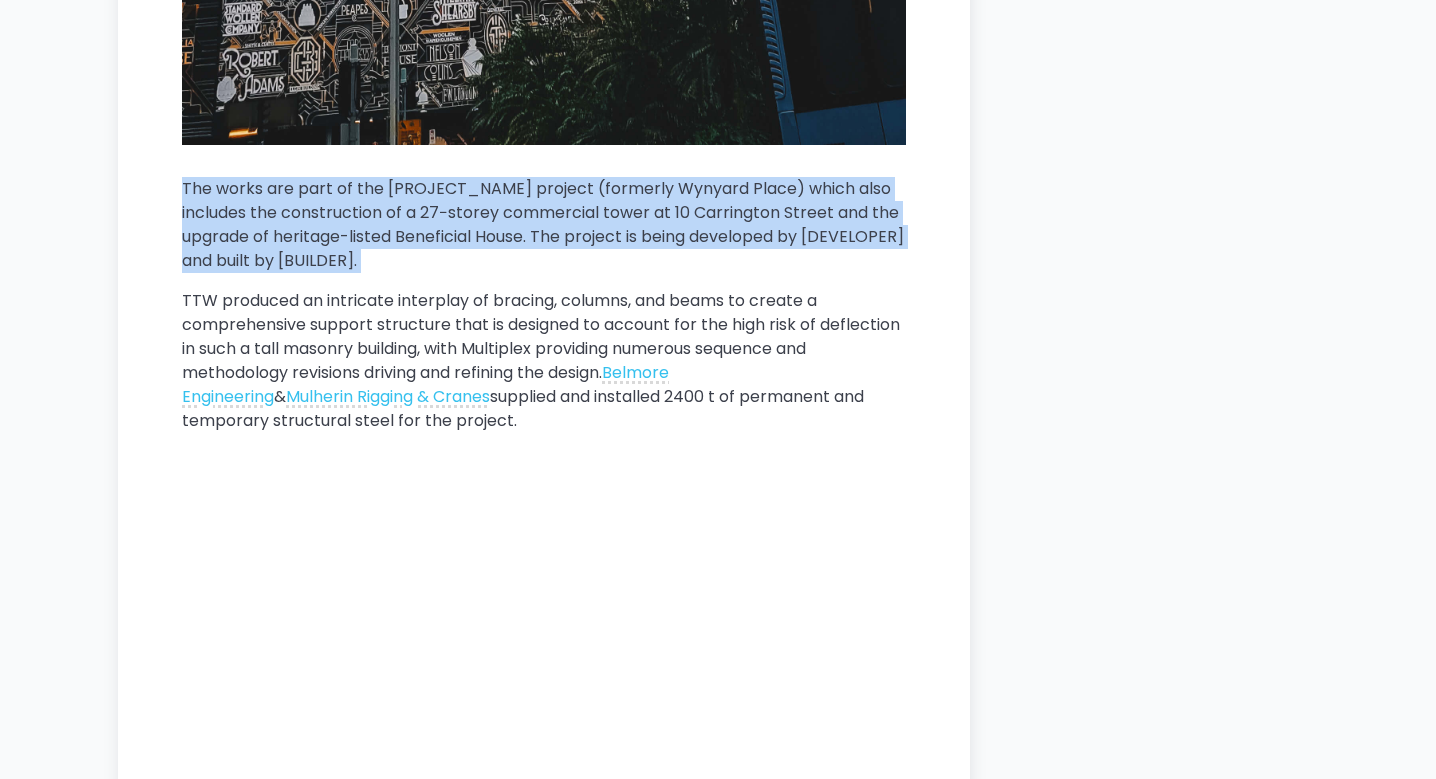 click on "The works are part of the [PROJECT_NAME] project (formerly Wynyard Place) which also includes the construction of a 27−storey commercial tower at 10 Carrington Street and the upgrade of heritage-listed Beneficial House. The project is being developed by [DEVELOPER] and built by [BUILDER]." at bounding box center (544, 225) 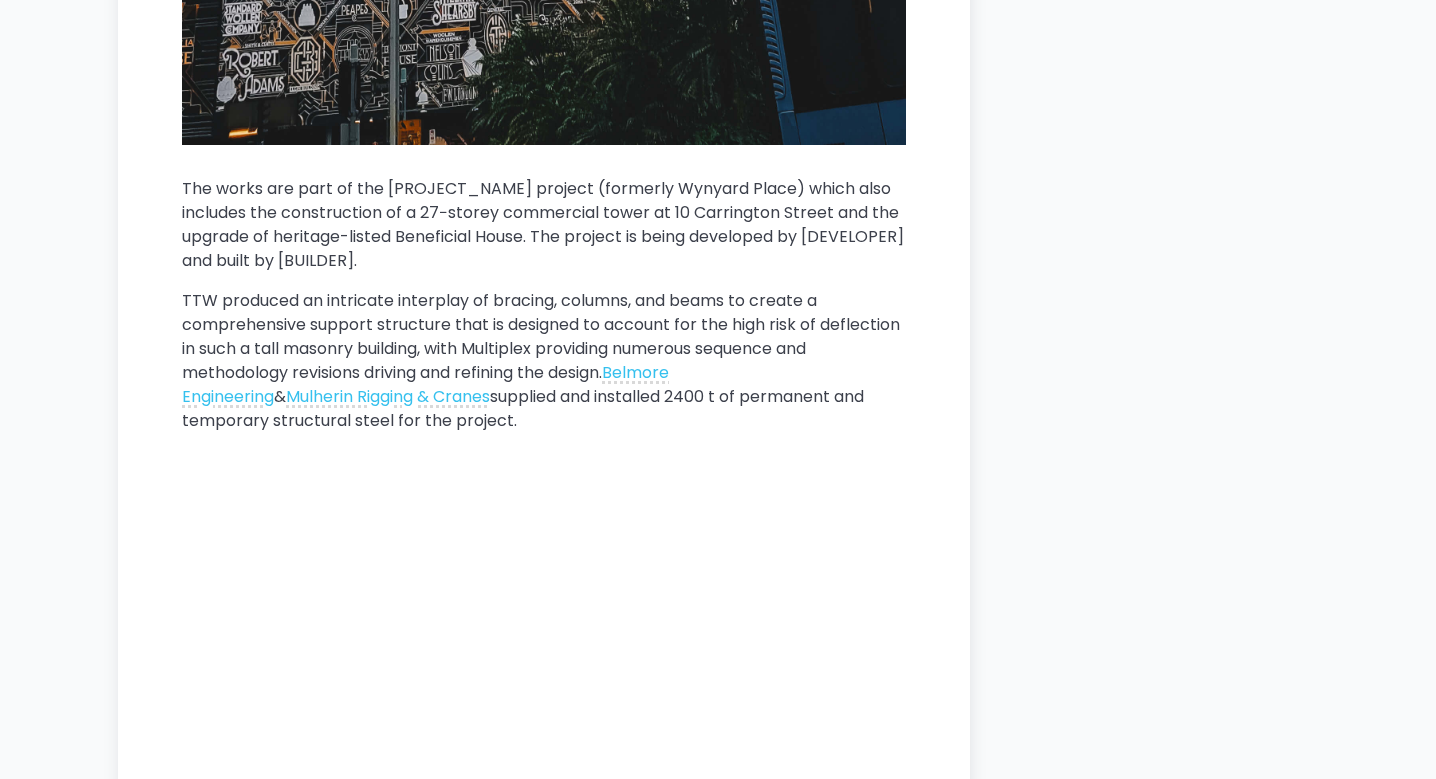 click on "The works are part of the [PROJECT_NAME] project (formerly Wynyard Place) which also includes the construction of a 27−storey commercial tower at 10 Carrington Street and the upgrade of heritage-listed Beneficial House. The project is being developed by [DEVELOPER] and built by [BUILDER]." at bounding box center (544, 225) 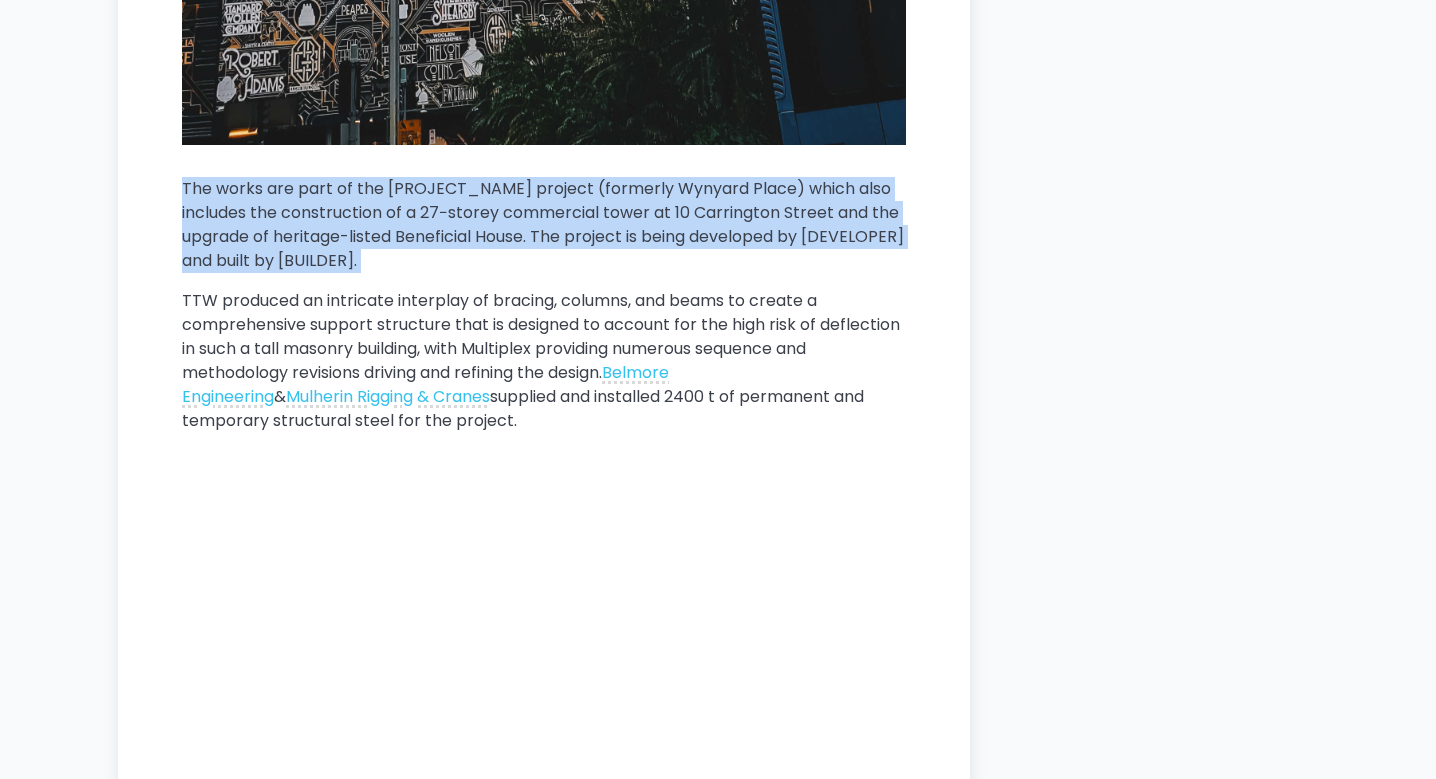 click on "The works are part of the [PROJECT_NAME] project (formerly Wynyard Place) which also includes the construction of a 27−storey commercial tower at 10 Carrington Street and the upgrade of heritage-listed Beneficial House. The project is being developed by [DEVELOPER] and built by [BUILDER]." at bounding box center (544, 225) 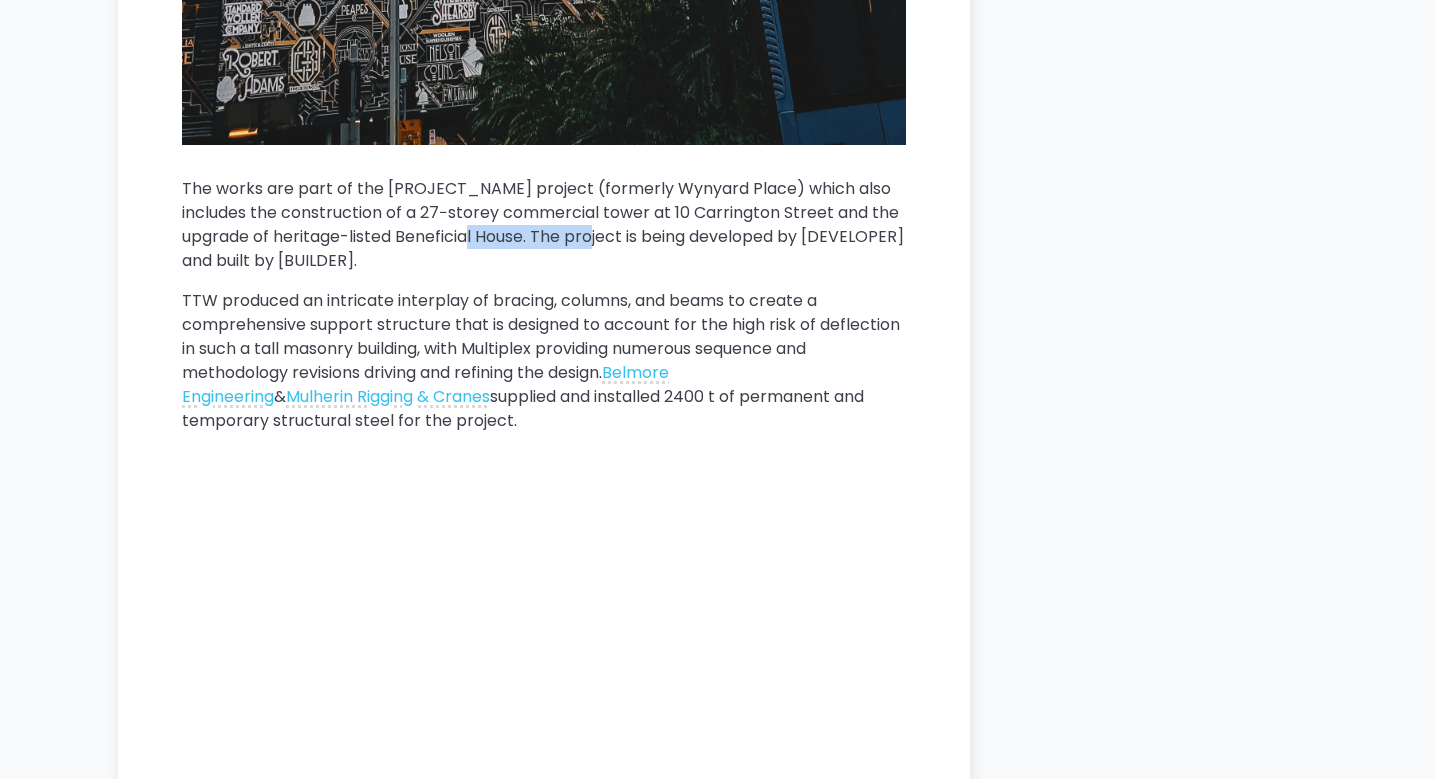 drag, startPoint x: 594, startPoint y: 262, endPoint x: 466, endPoint y: 262, distance: 128 